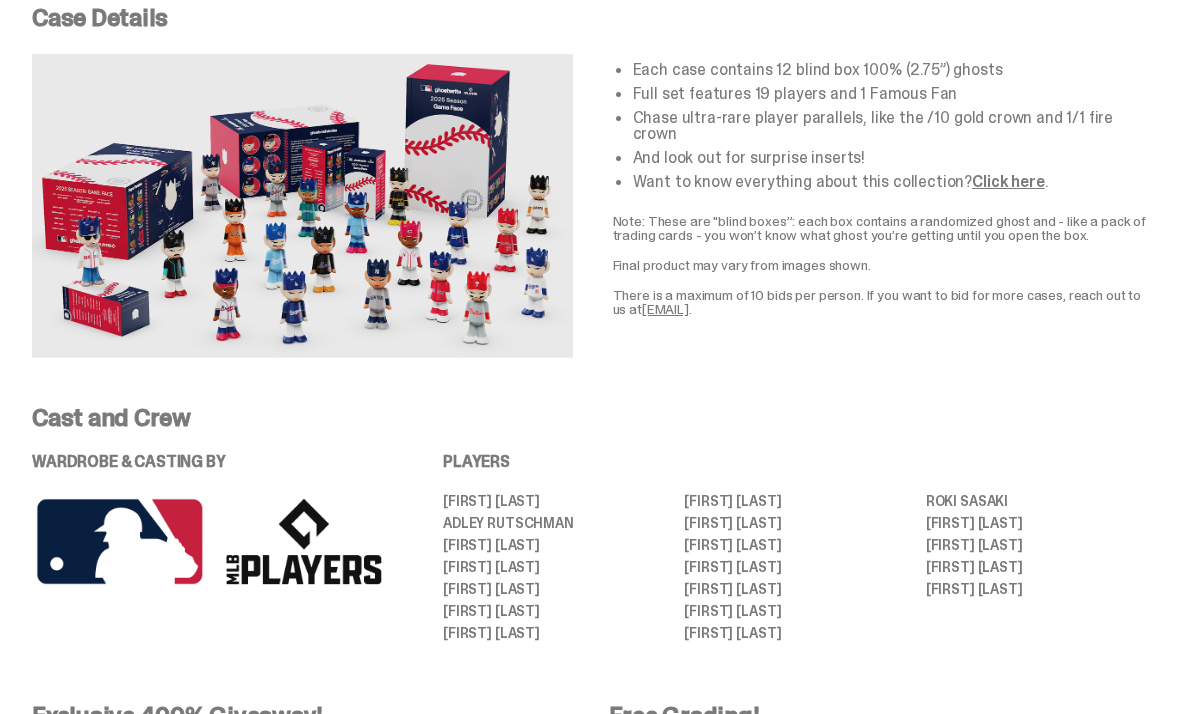 scroll, scrollTop: 709, scrollLeft: 0, axis: vertical 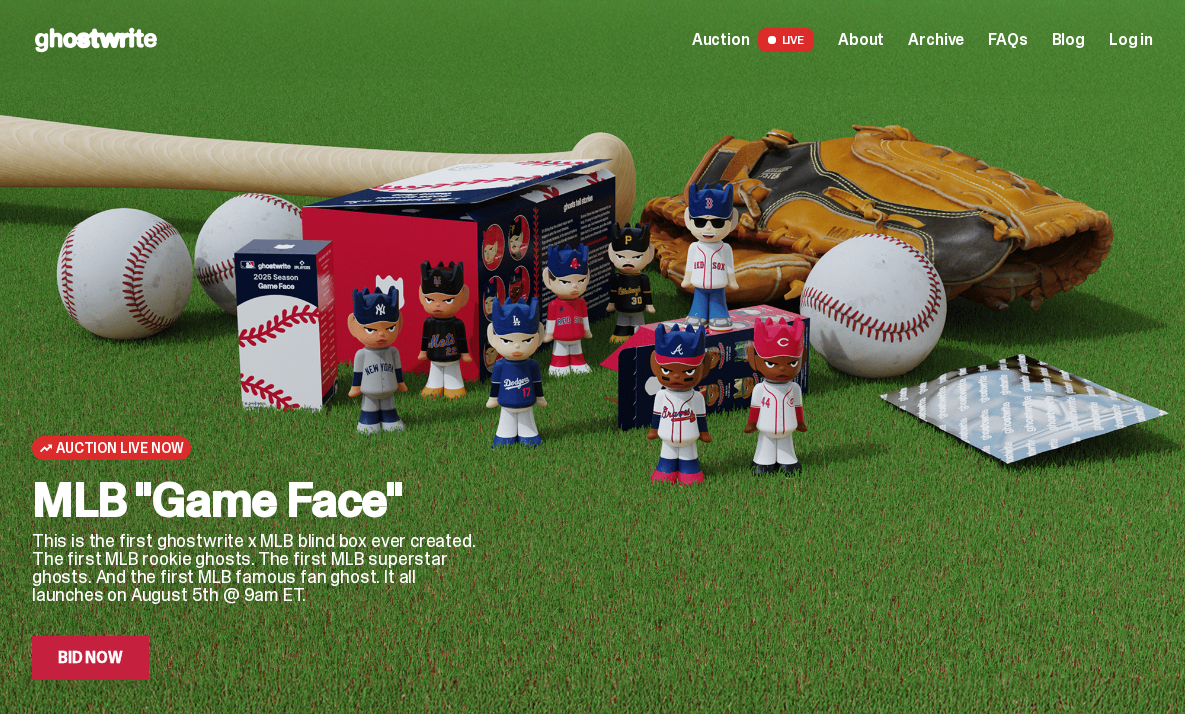 click on "About" at bounding box center [861, 40] 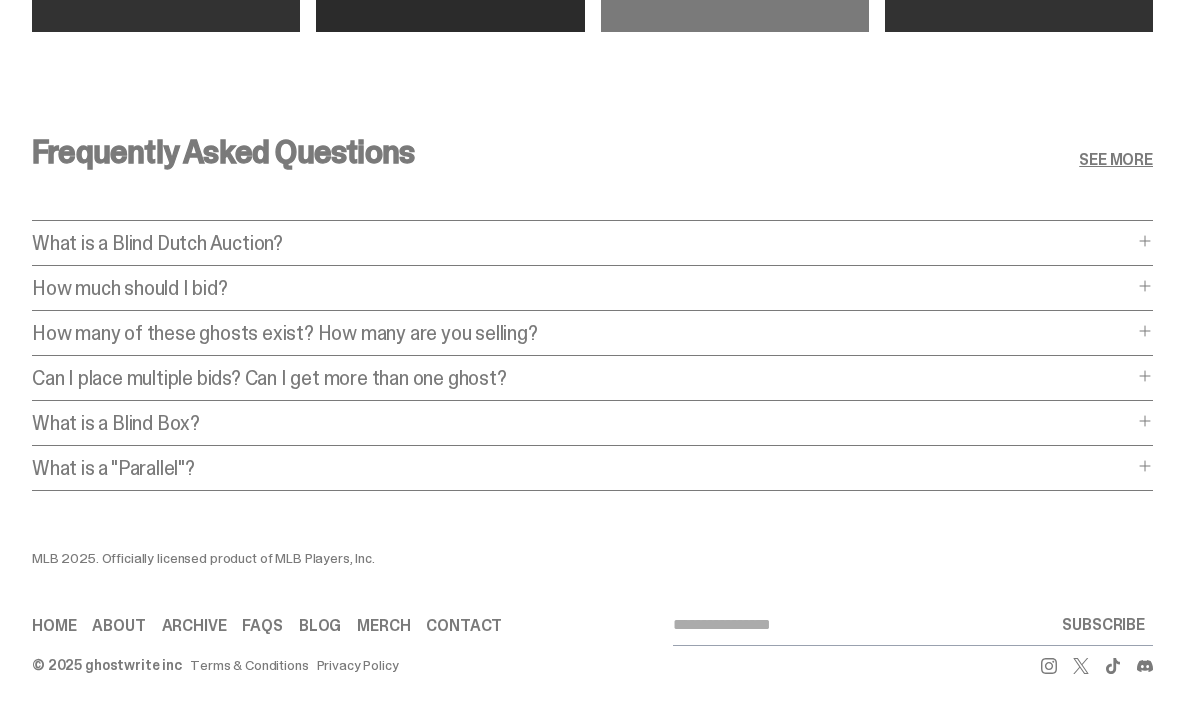 scroll, scrollTop: 8166, scrollLeft: 0, axis: vertical 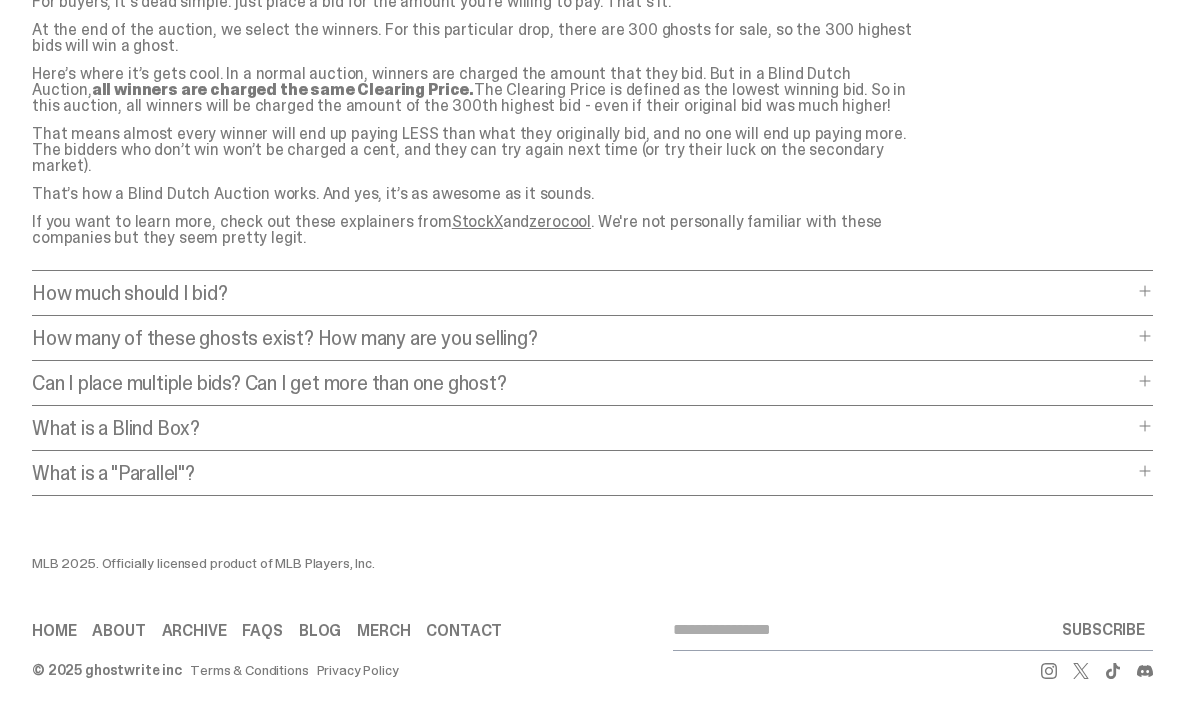 click on "How many of these ghosts exist? How many are you selling?" at bounding box center [582, 338] 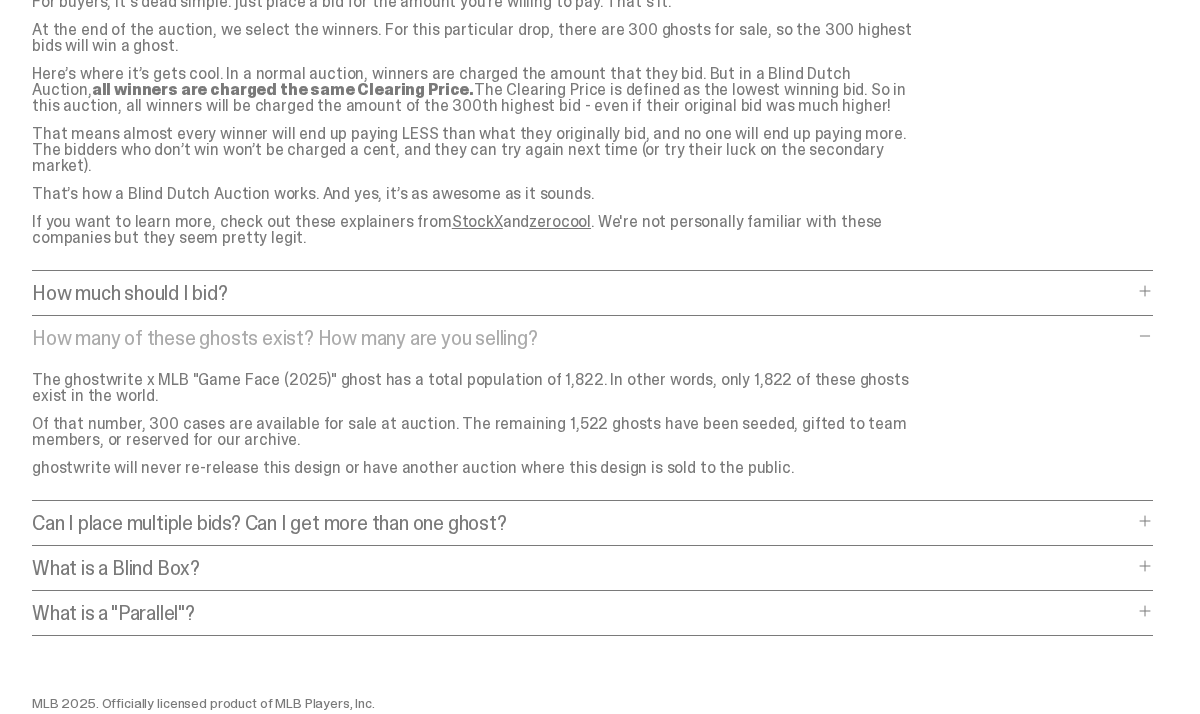 click on "What is a "Parallel"?" at bounding box center [582, 613] 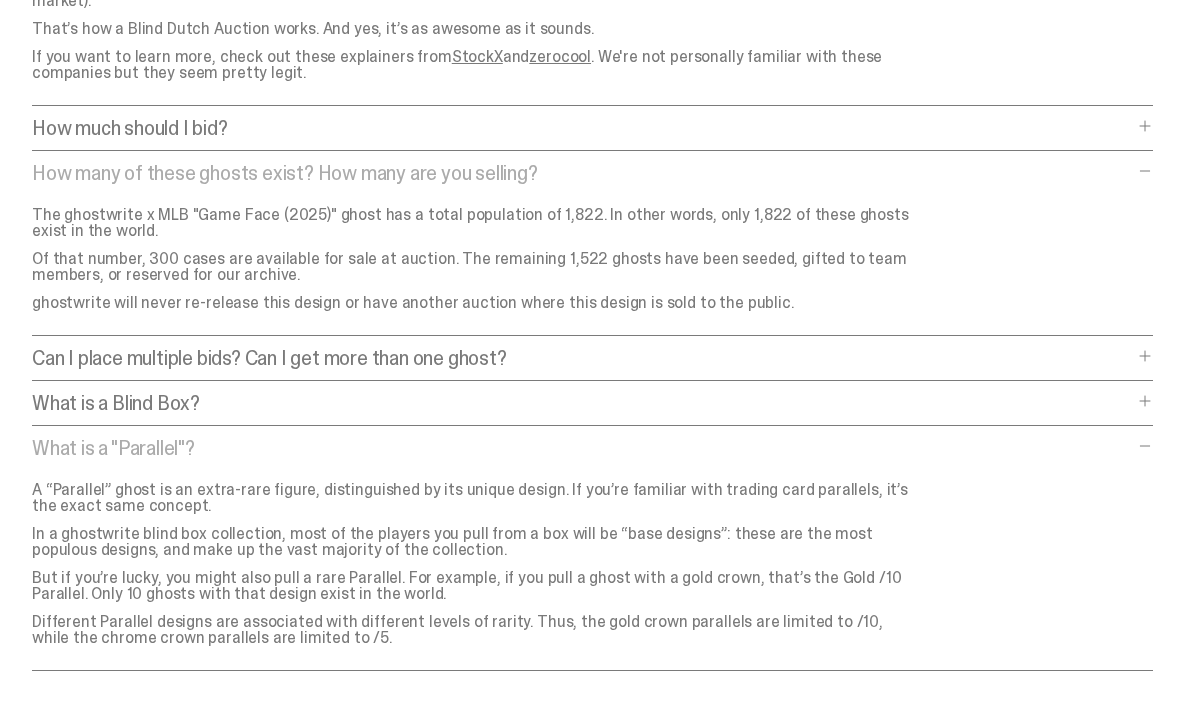 scroll, scrollTop: 8576, scrollLeft: 0, axis: vertical 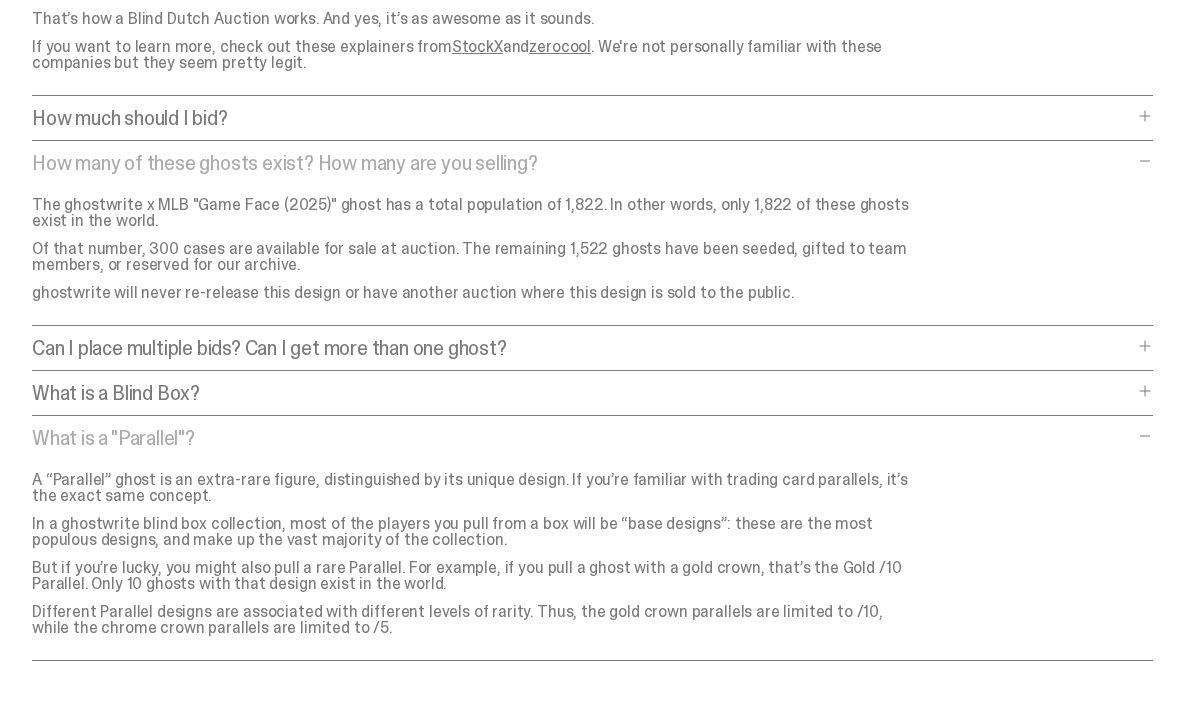click on "What is a Blind Box?" at bounding box center (582, 393) 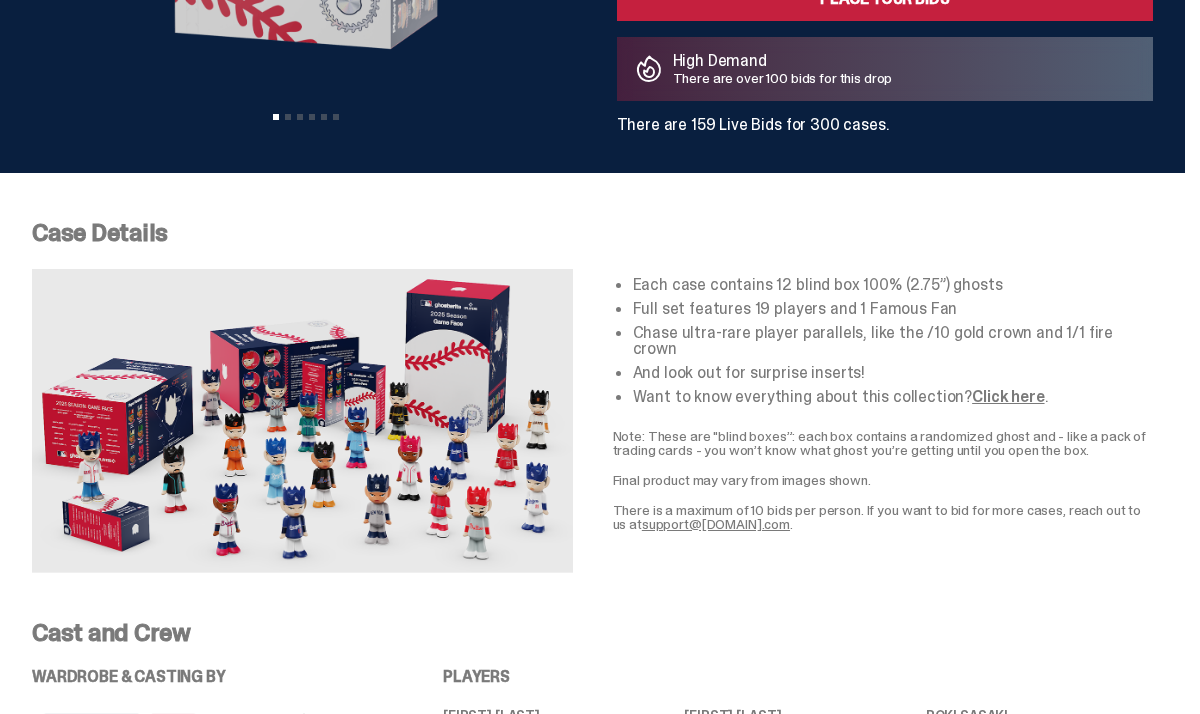 scroll, scrollTop: 517, scrollLeft: 0, axis: vertical 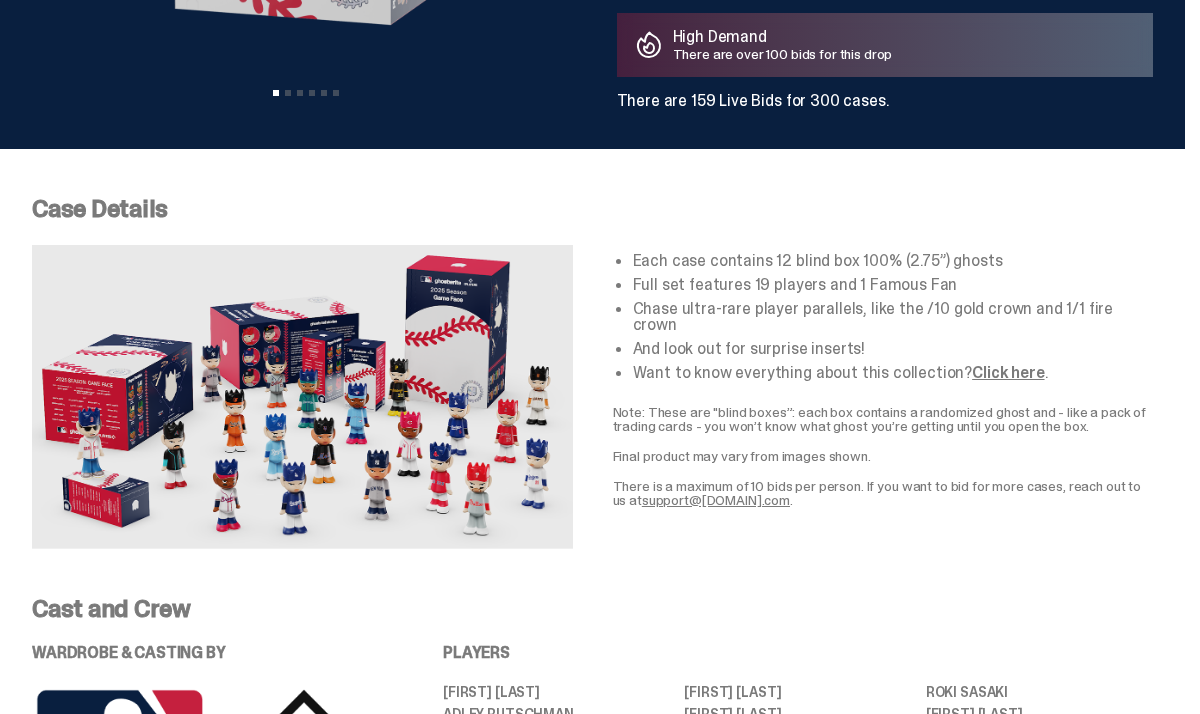 click on "Click here" at bounding box center [1008, 372] 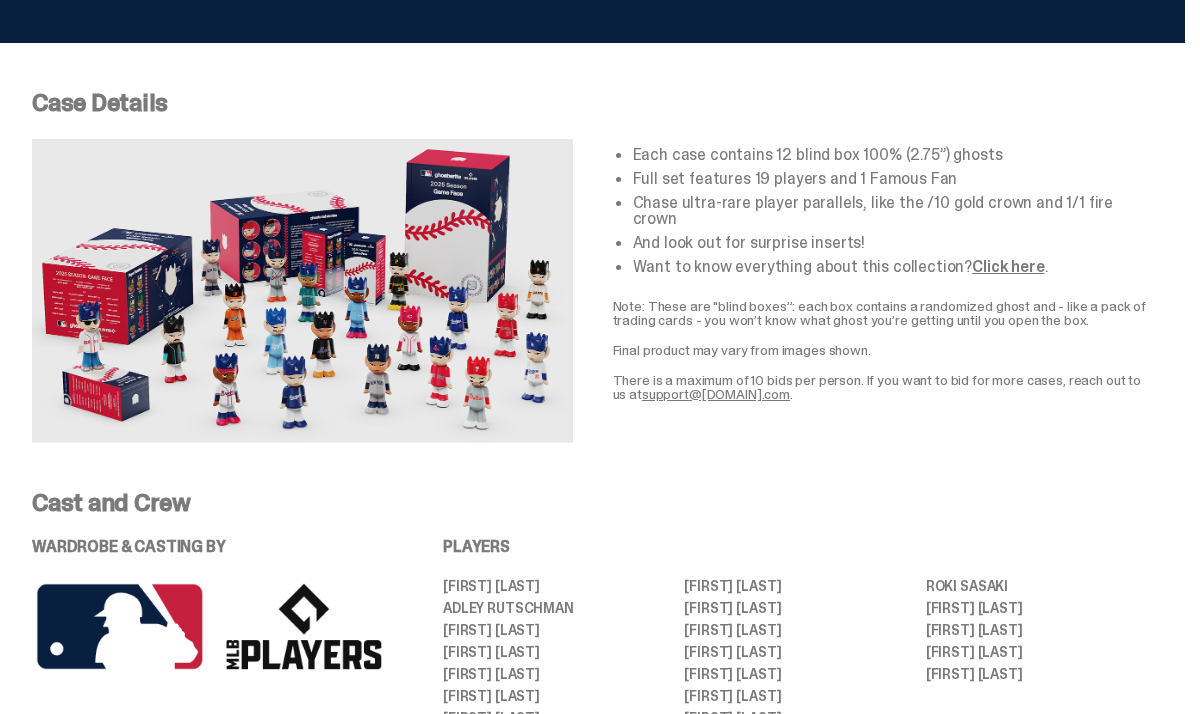 scroll, scrollTop: 622, scrollLeft: 0, axis: vertical 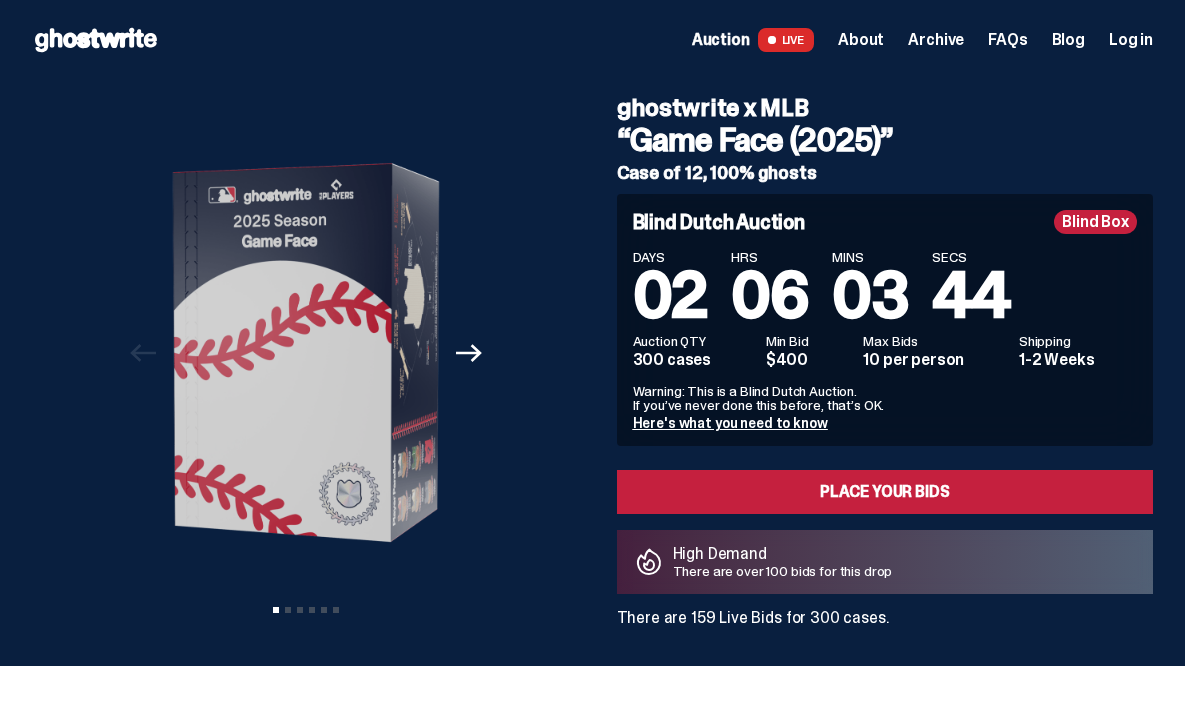 click on "About" at bounding box center (861, 40) 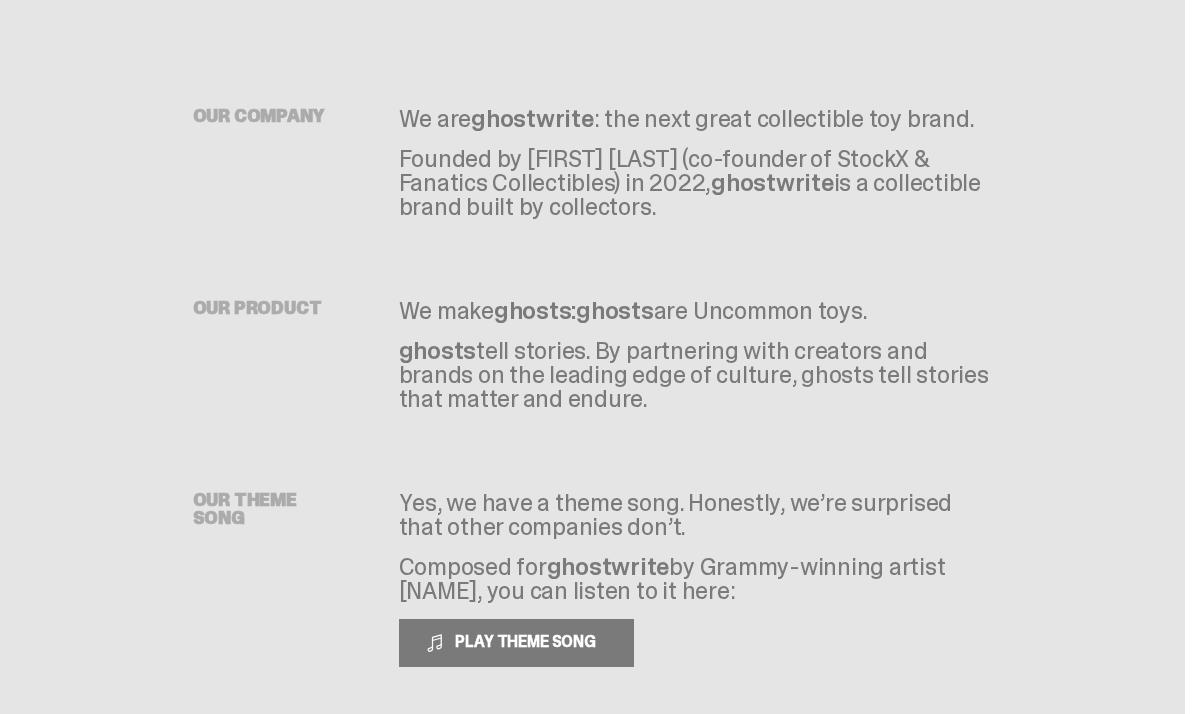 scroll, scrollTop: 0, scrollLeft: 0, axis: both 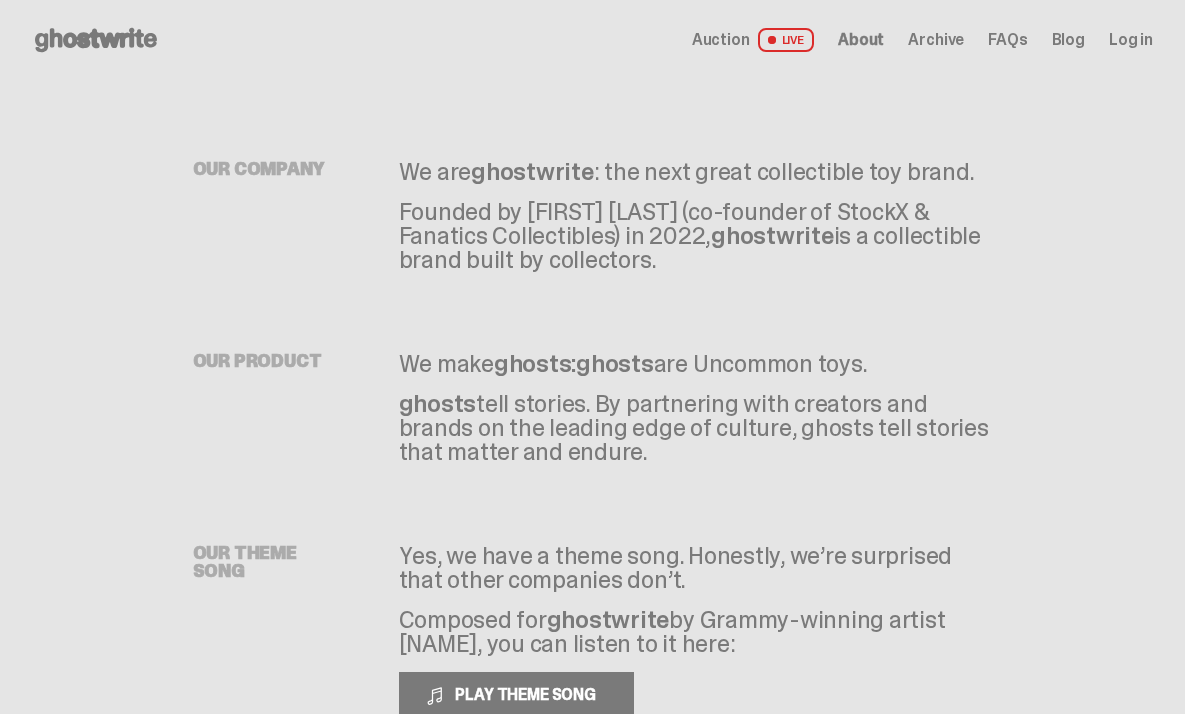 click on "FAQs" at bounding box center [1007, 40] 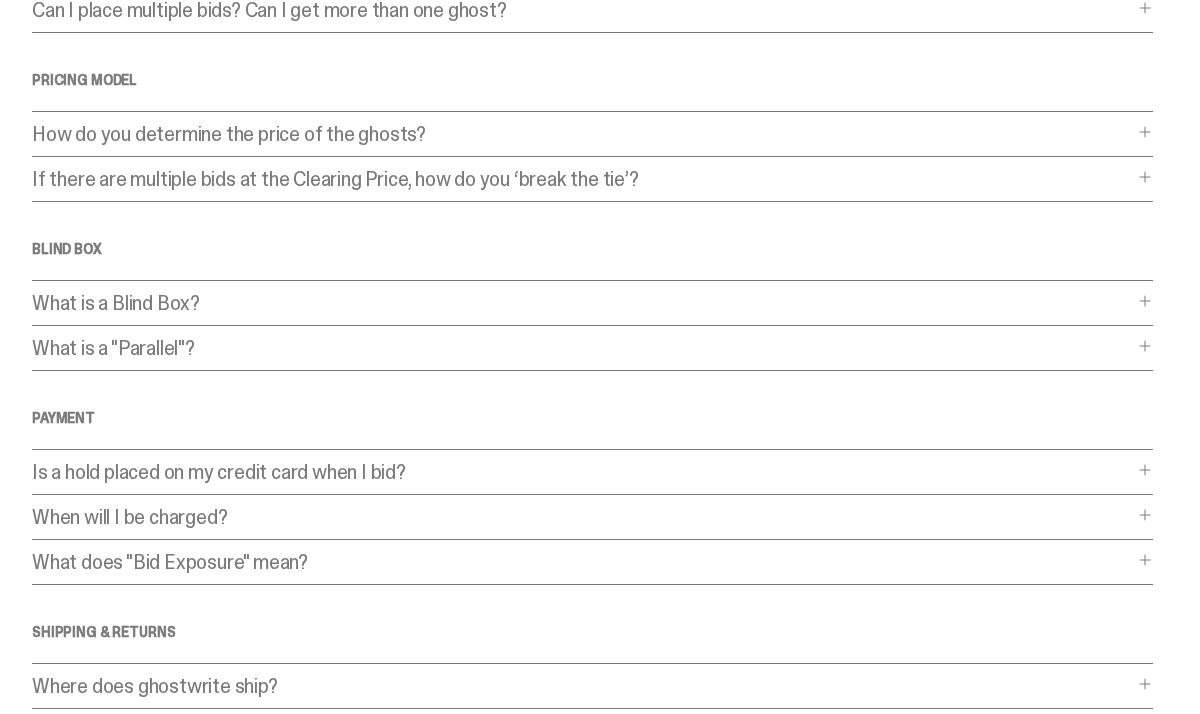 scroll, scrollTop: 0, scrollLeft: 0, axis: both 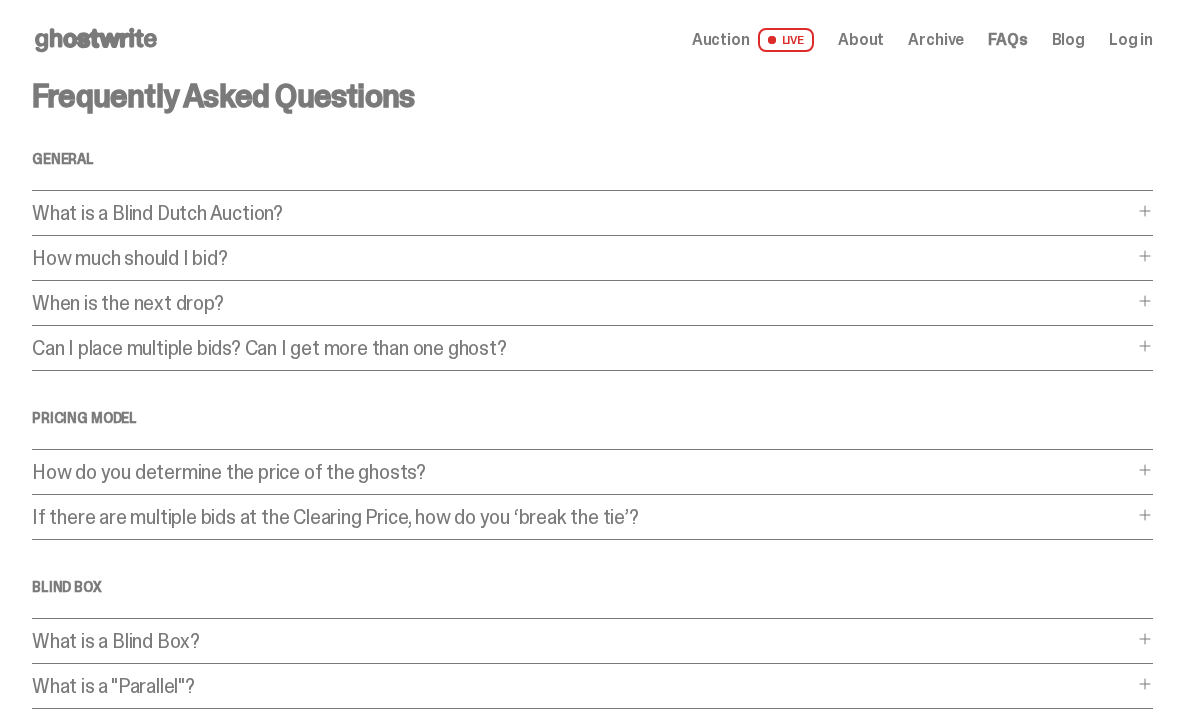 click on "If there are multiple bids at the Clearing Price, how do you ‘break the tie’?" at bounding box center (582, 517) 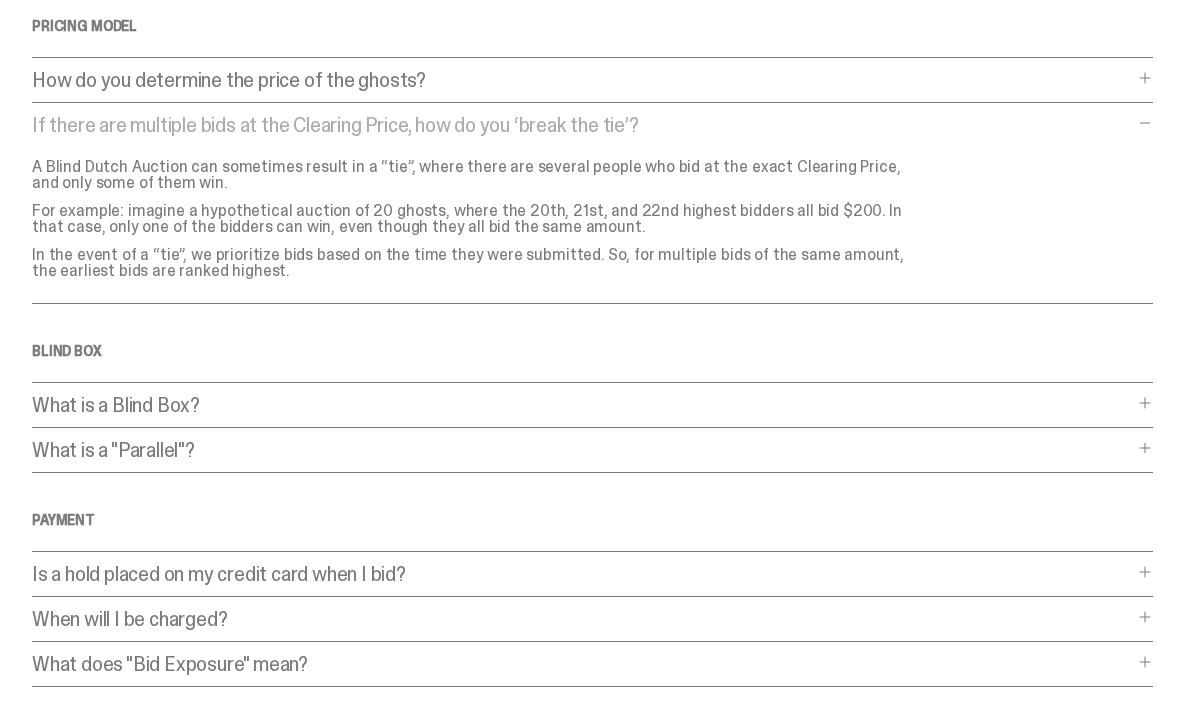 scroll, scrollTop: 0, scrollLeft: 0, axis: both 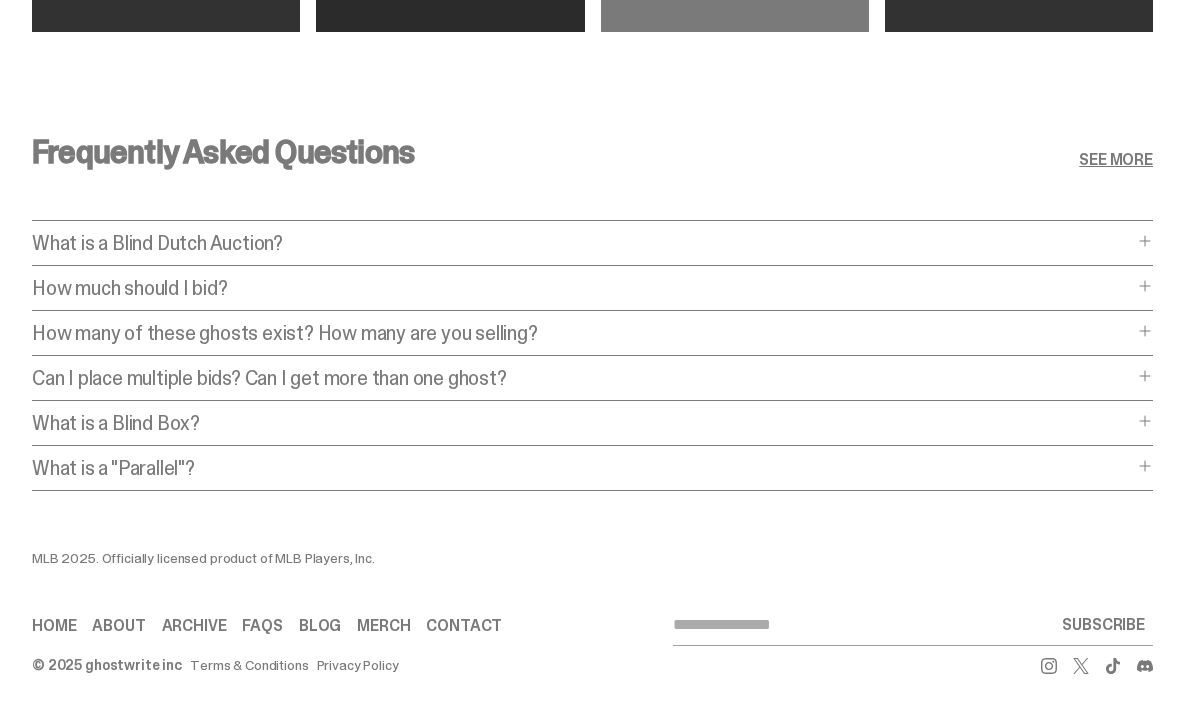 click on "How many of these ghosts exist? How many are you selling?" at bounding box center (582, 333) 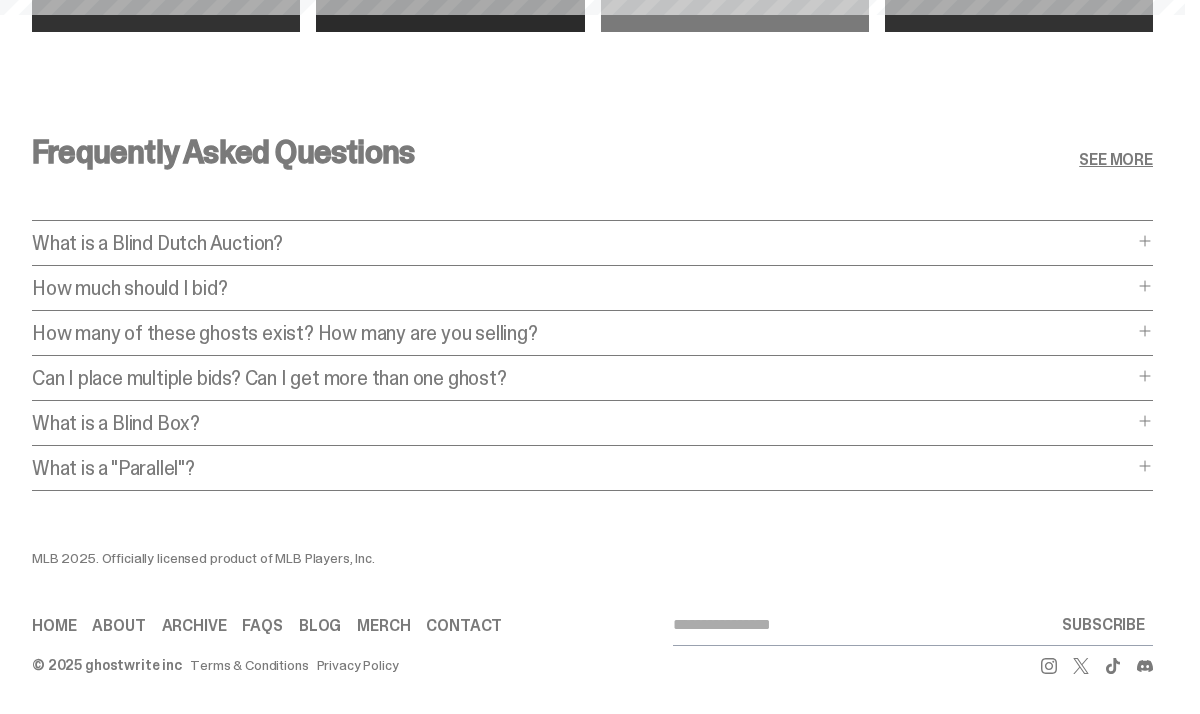 scroll, scrollTop: 8101, scrollLeft: 0, axis: vertical 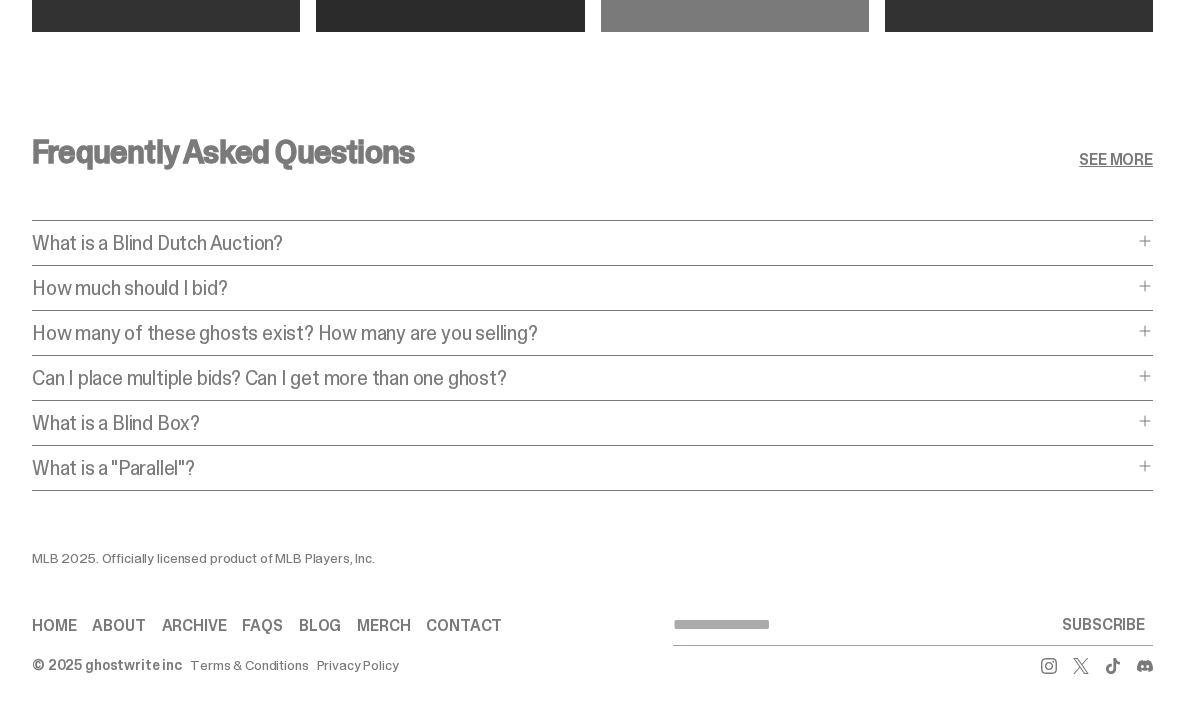 click on "How many of these ghosts exist? How many are you selling?" at bounding box center (582, 333) 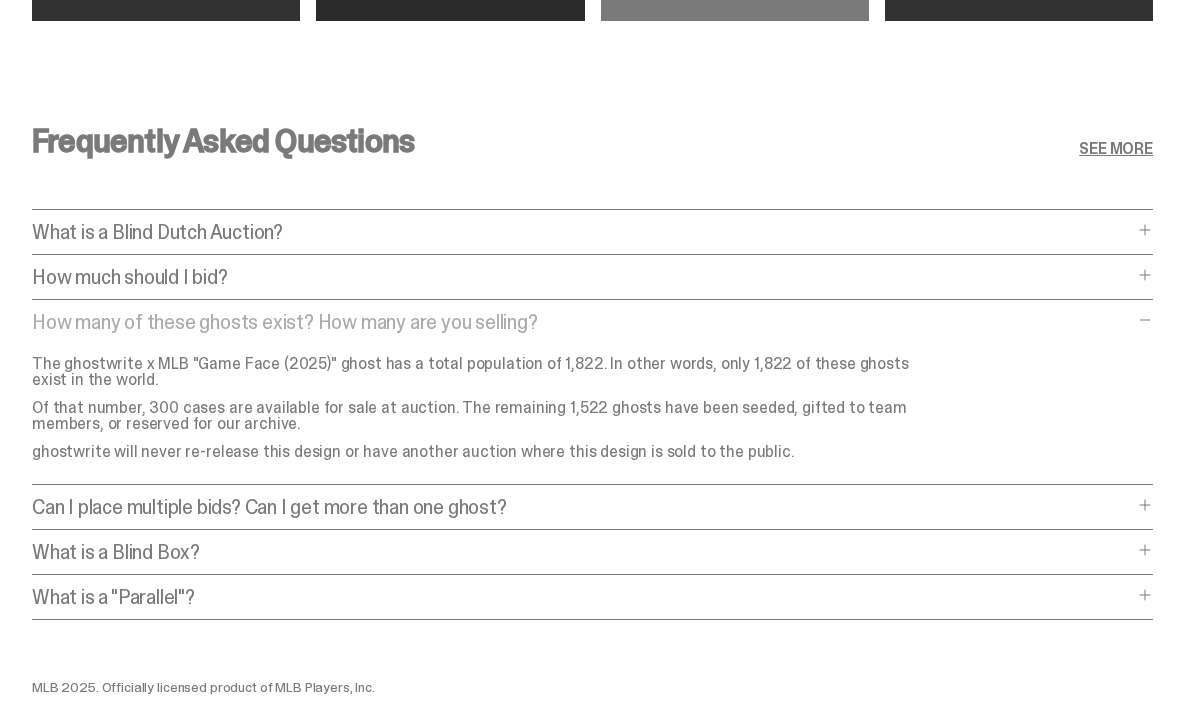 scroll, scrollTop: 8166, scrollLeft: 0, axis: vertical 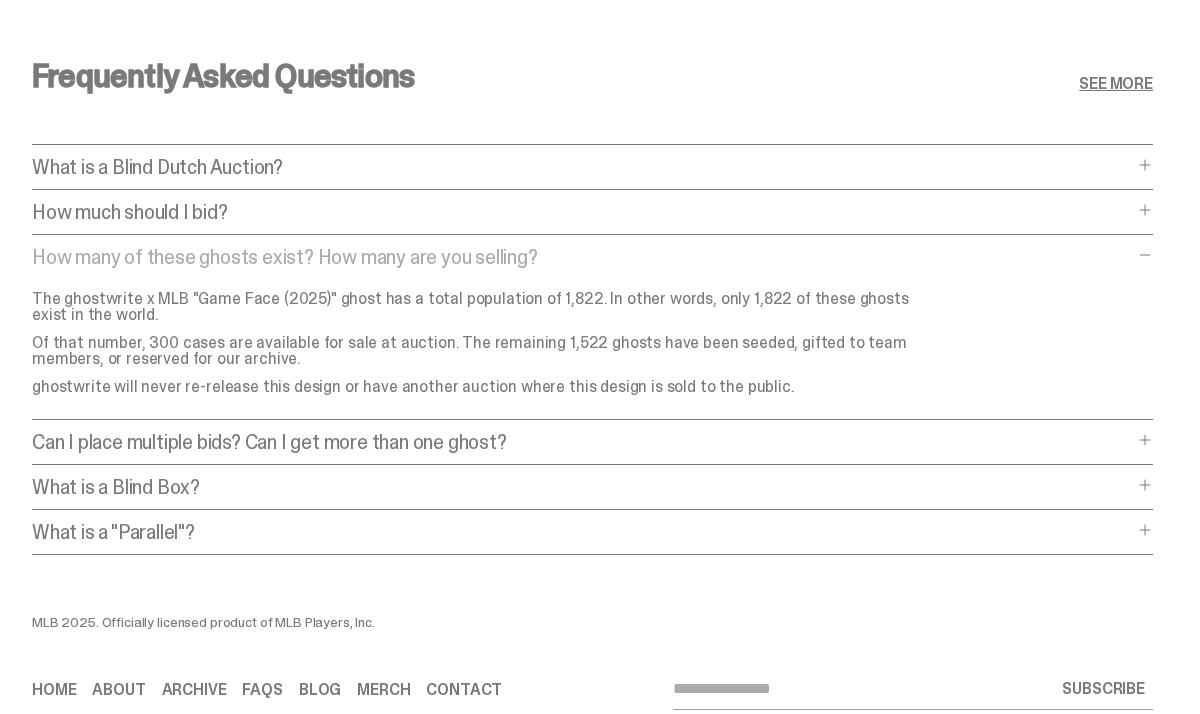 click on "Frequently Asked Questions
SEE MORE
What is a Blind Dutch Auction?
What is a Blind Dutch Auction?
A Blind Dutch Auction is the most fair and easy way to buy true collectibles like ghosts. Here’s how it works:
For buyers, it's dead simple: just place a bid for the amount you’re willing to pay. That's it.
At the end of the auction, we select the winners. For this particular drop, there are 300 ghosts for sale, so the 300 highest bids will win a ghost.
Here’s where it’s gets cool. In a normal auction, winners are charged the amount that they bid. But in a Blind Dutch Auction,
all winners are charged the same Clearing Price.
That’s how a Blind Dutch Auction works. And yes, it’s as awesome as it sounds.
StockX
and  zerocool" at bounding box center [592, 313] 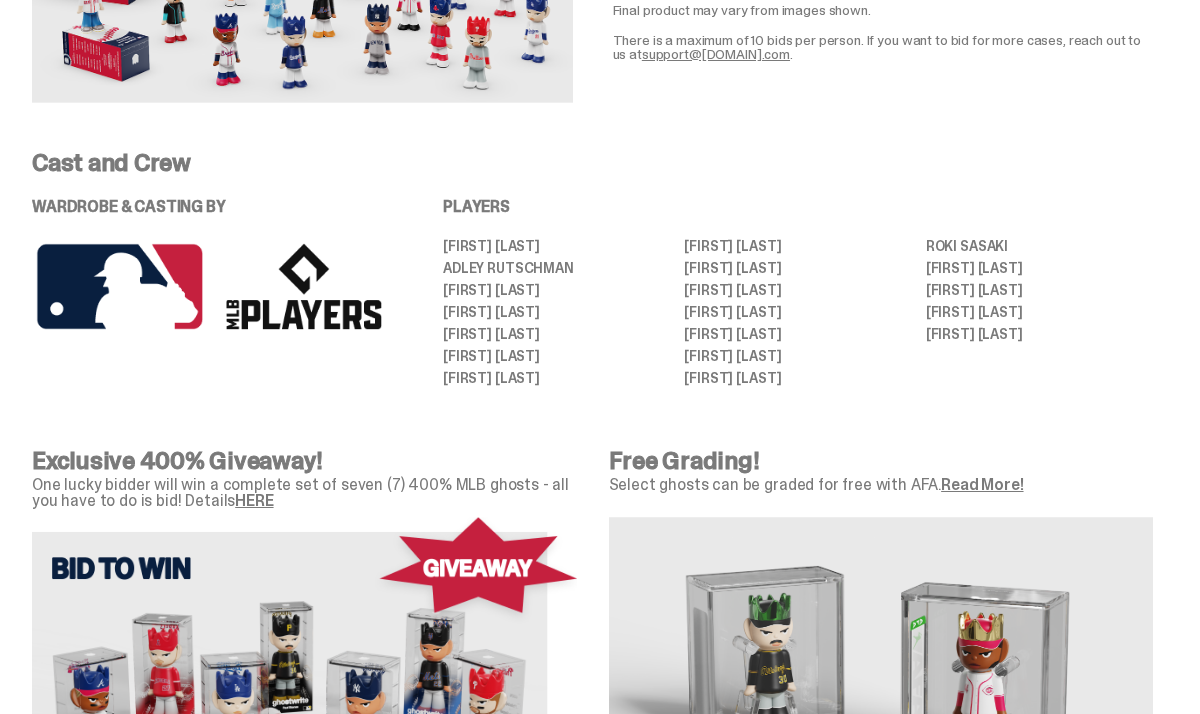scroll, scrollTop: 625, scrollLeft: 0, axis: vertical 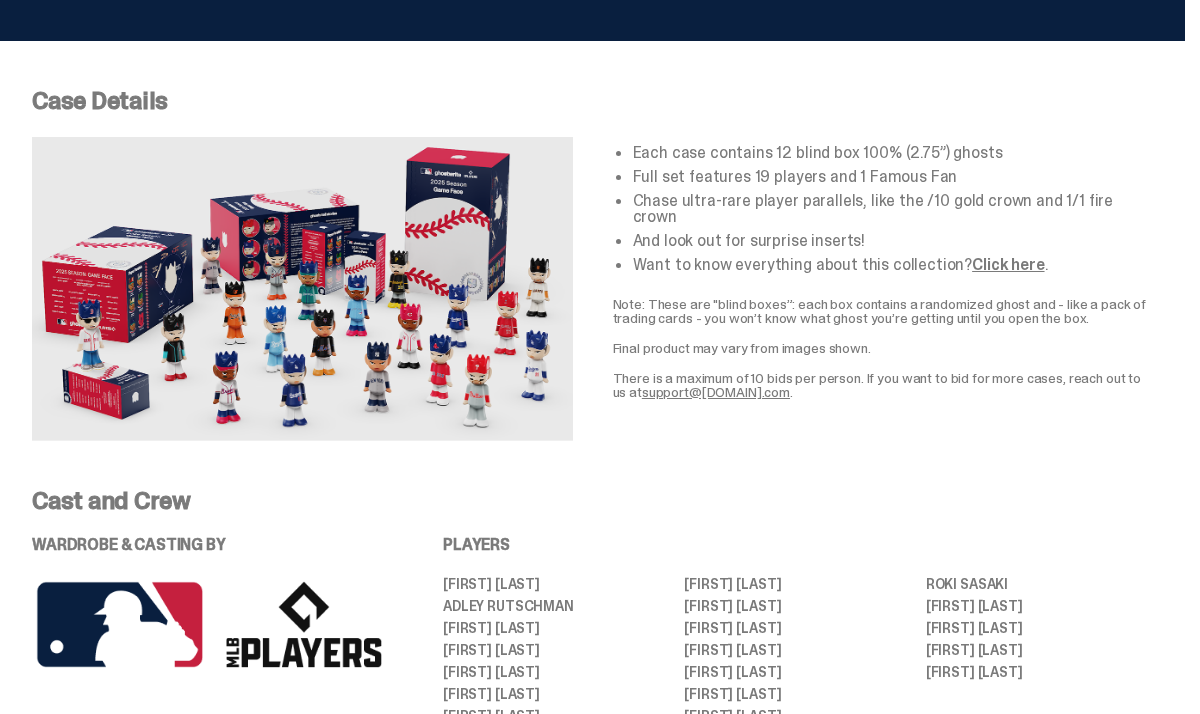 click on "Click here" at bounding box center [1008, 264] 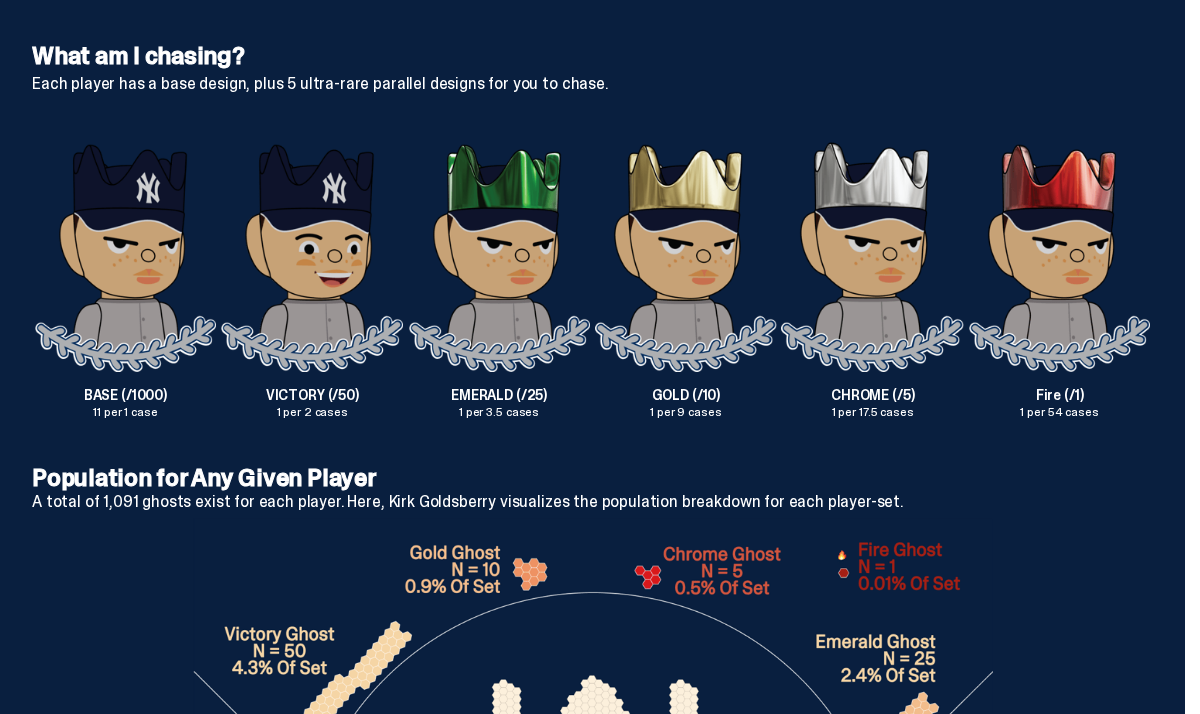 scroll, scrollTop: 3302, scrollLeft: 0, axis: vertical 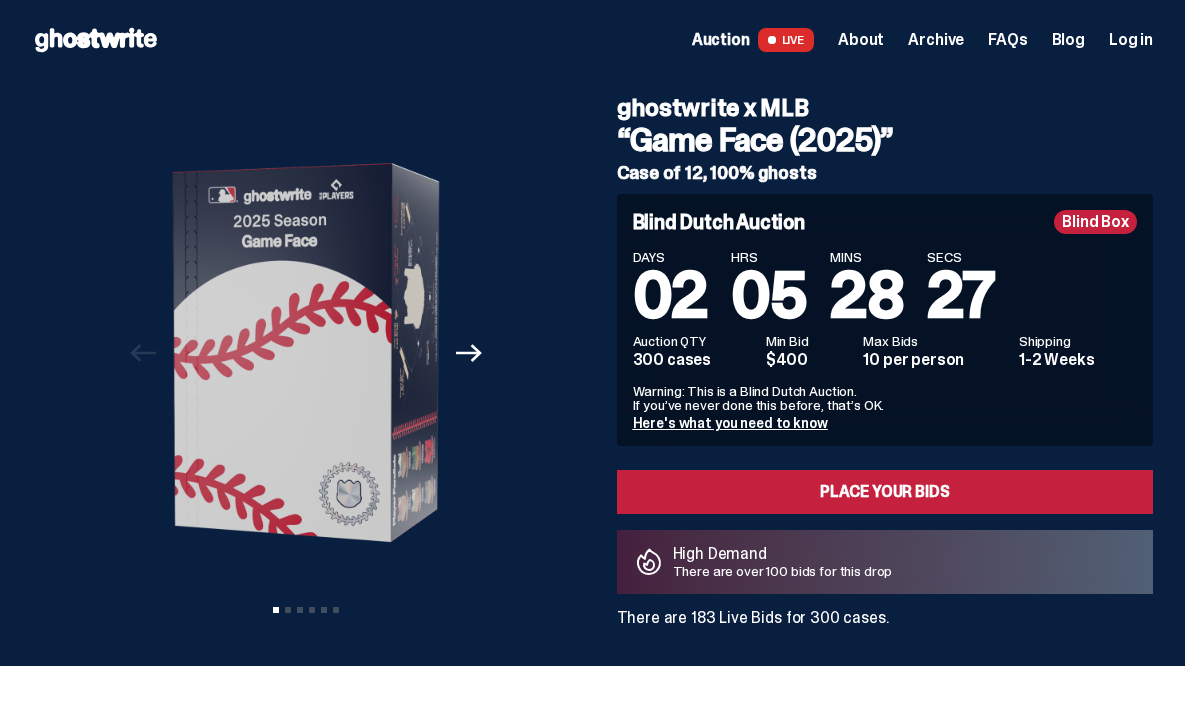 click on "Here's what you need to know" at bounding box center [730, 423] 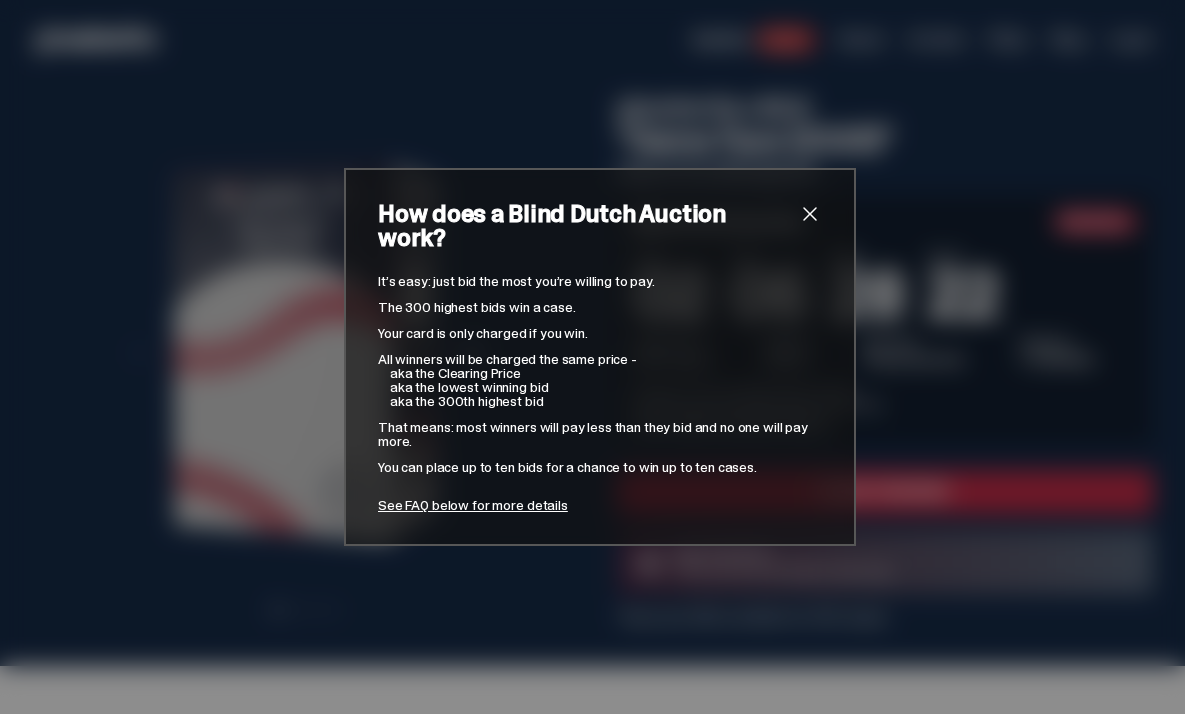 click at bounding box center (810, 214) 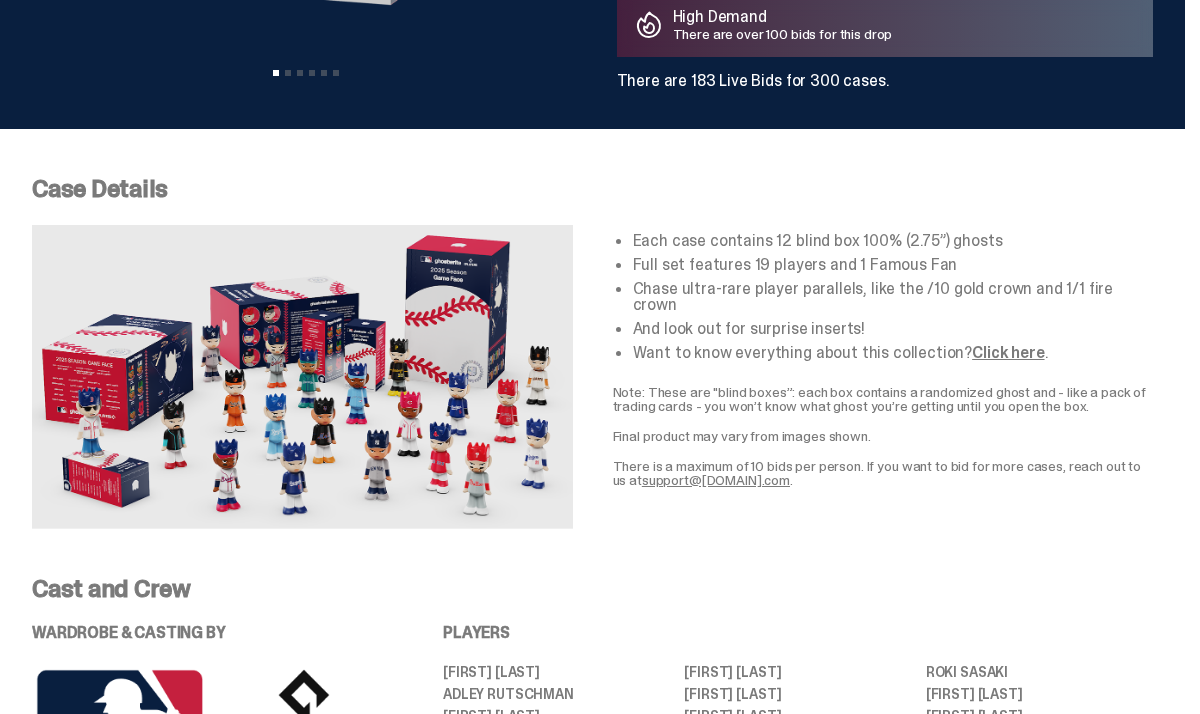 scroll, scrollTop: 543, scrollLeft: 0, axis: vertical 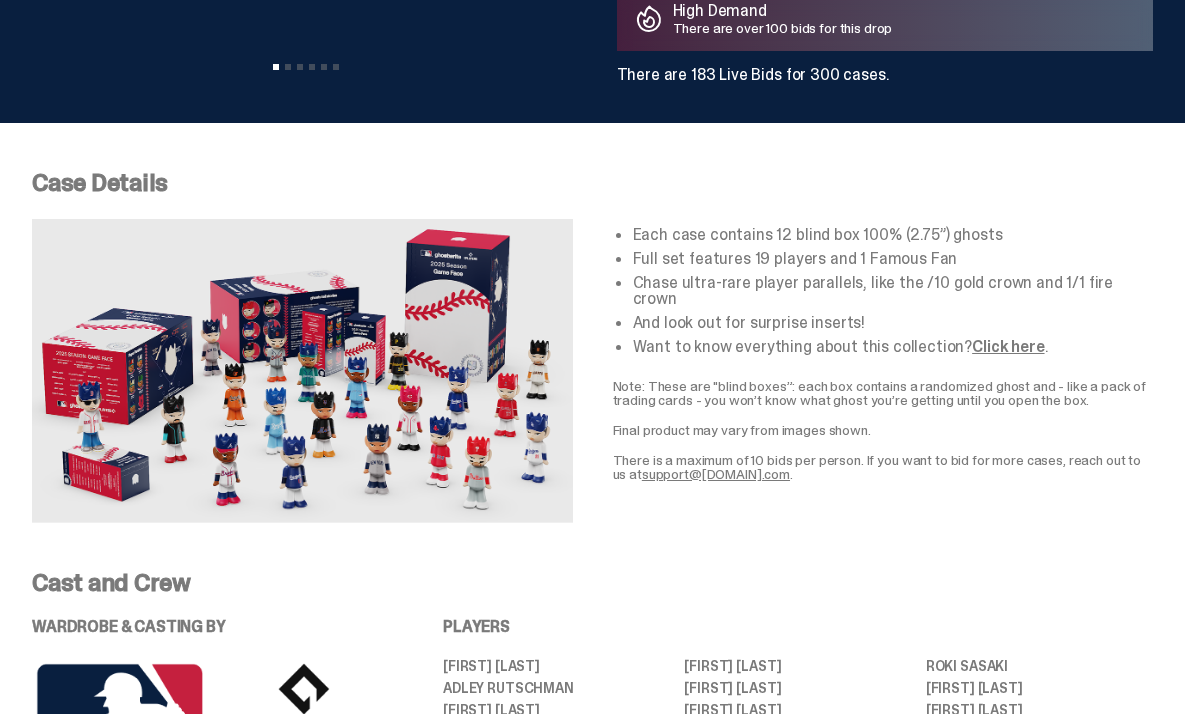 click on "Click here" at bounding box center (1008, 346) 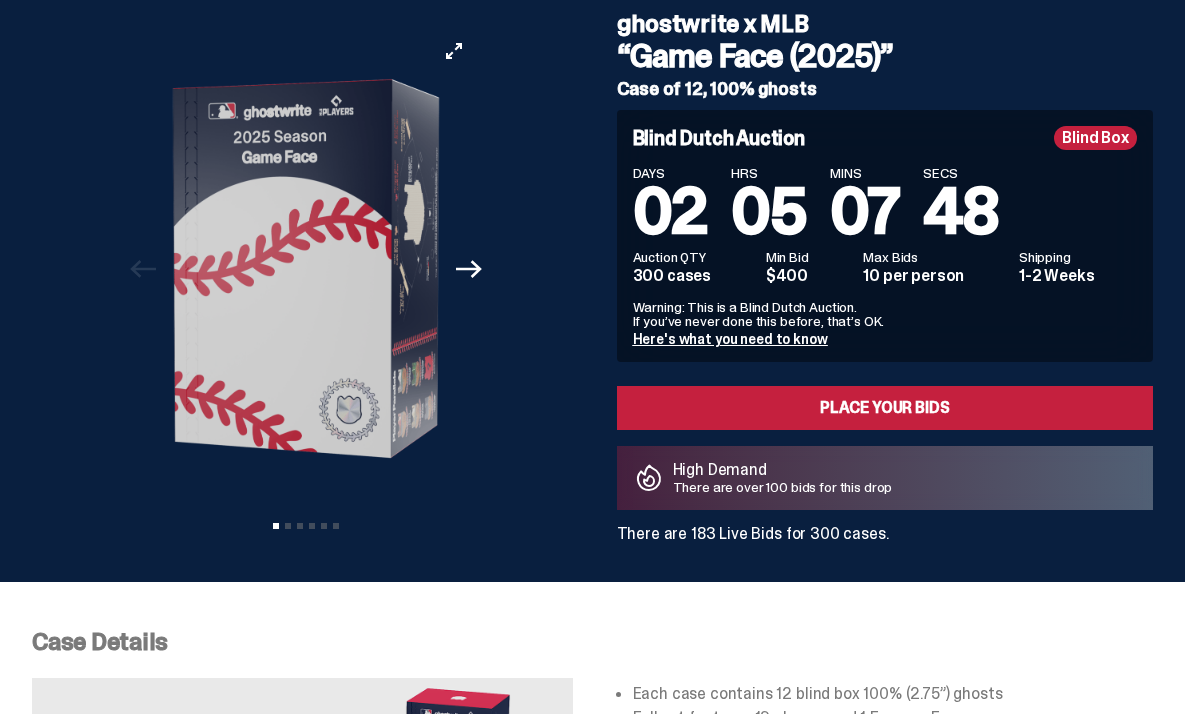scroll, scrollTop: 0, scrollLeft: 0, axis: both 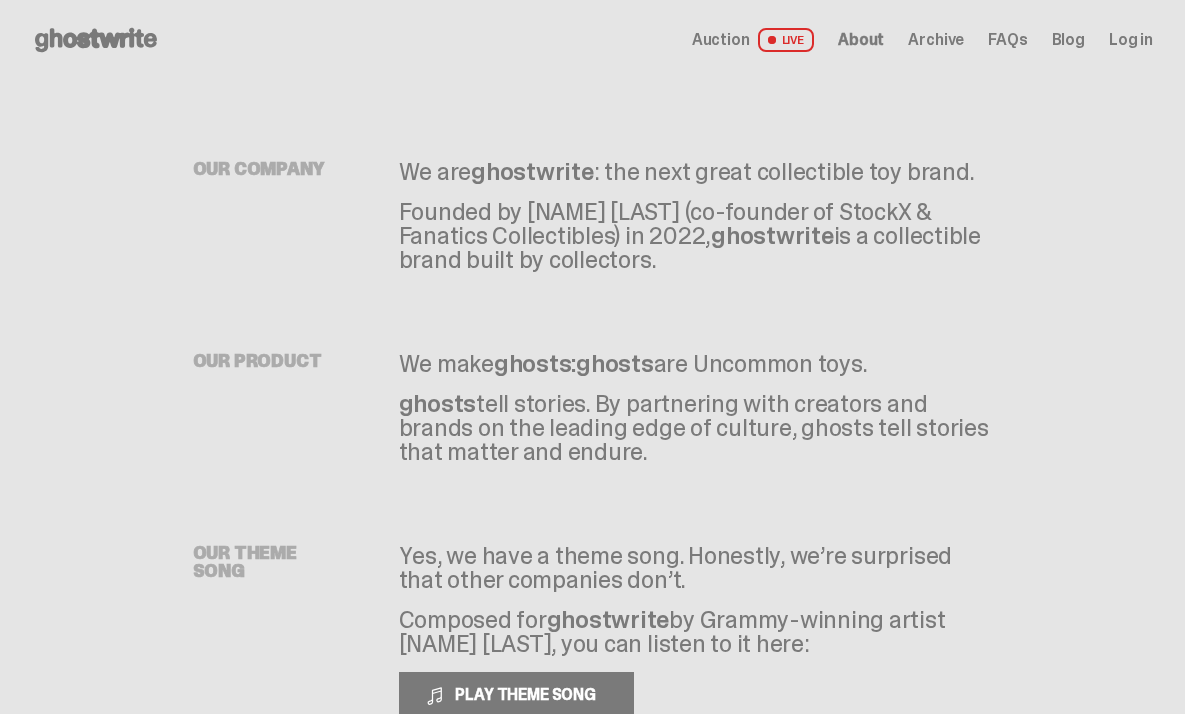 click on "Blog" at bounding box center [1068, 40] 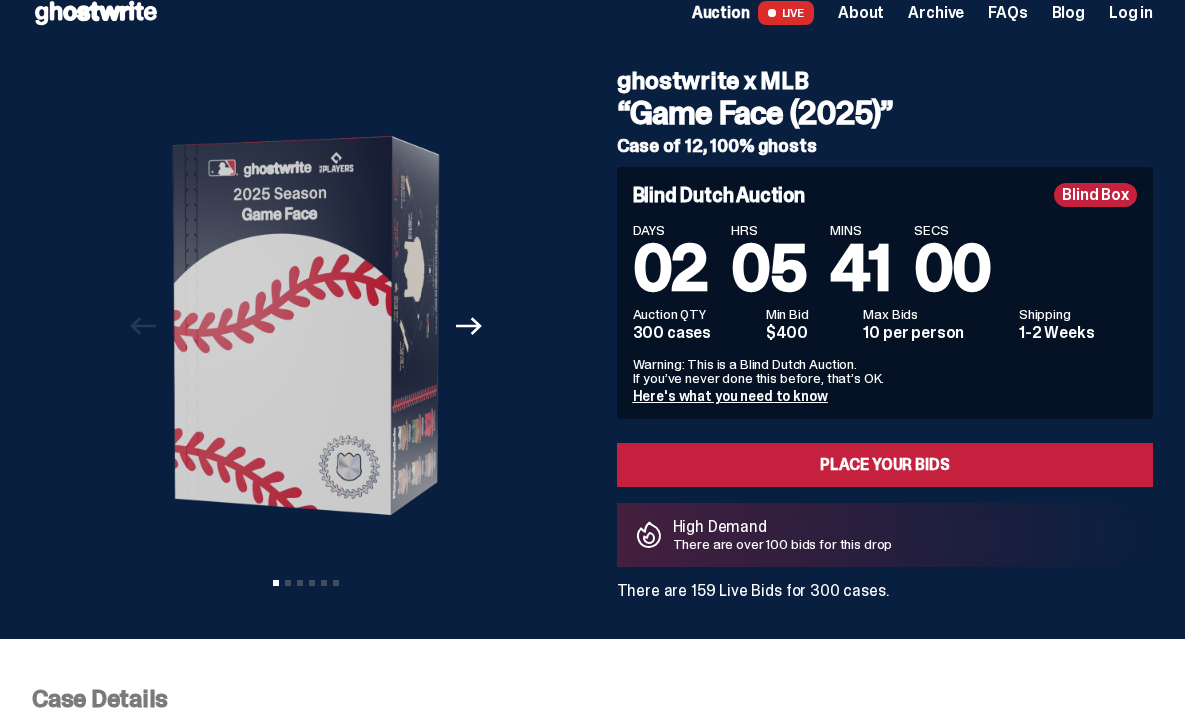 scroll, scrollTop: 0, scrollLeft: 0, axis: both 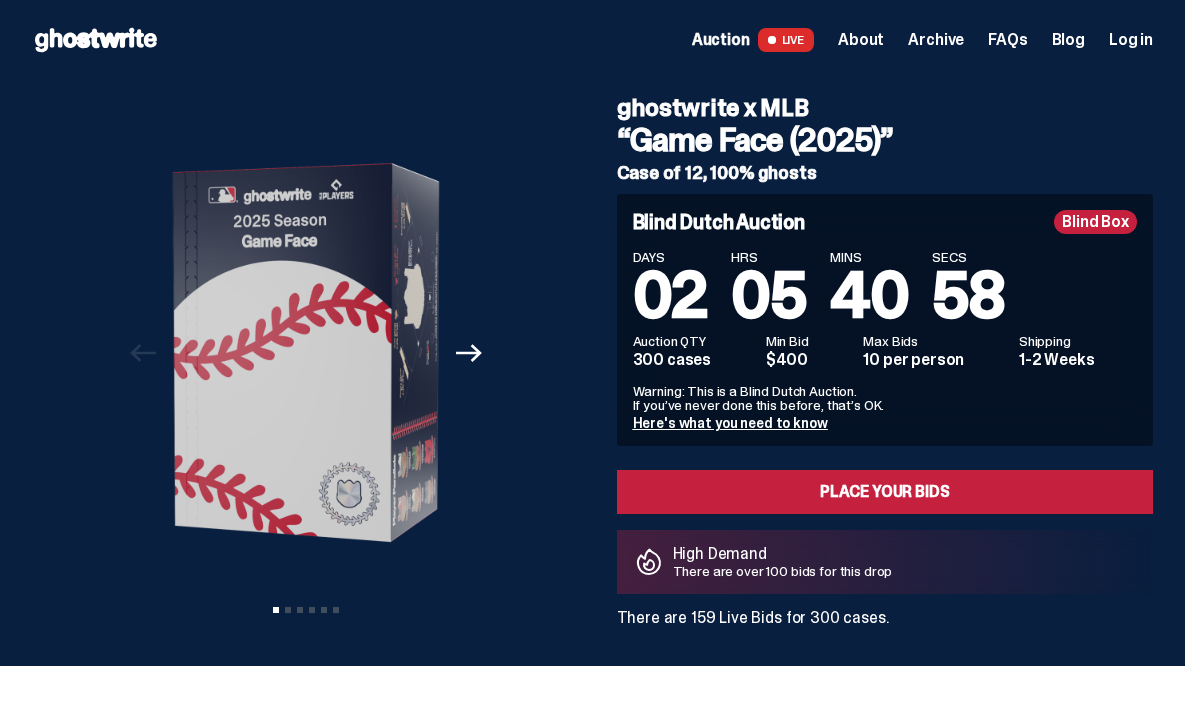 click on "FAQs" at bounding box center [1007, 40] 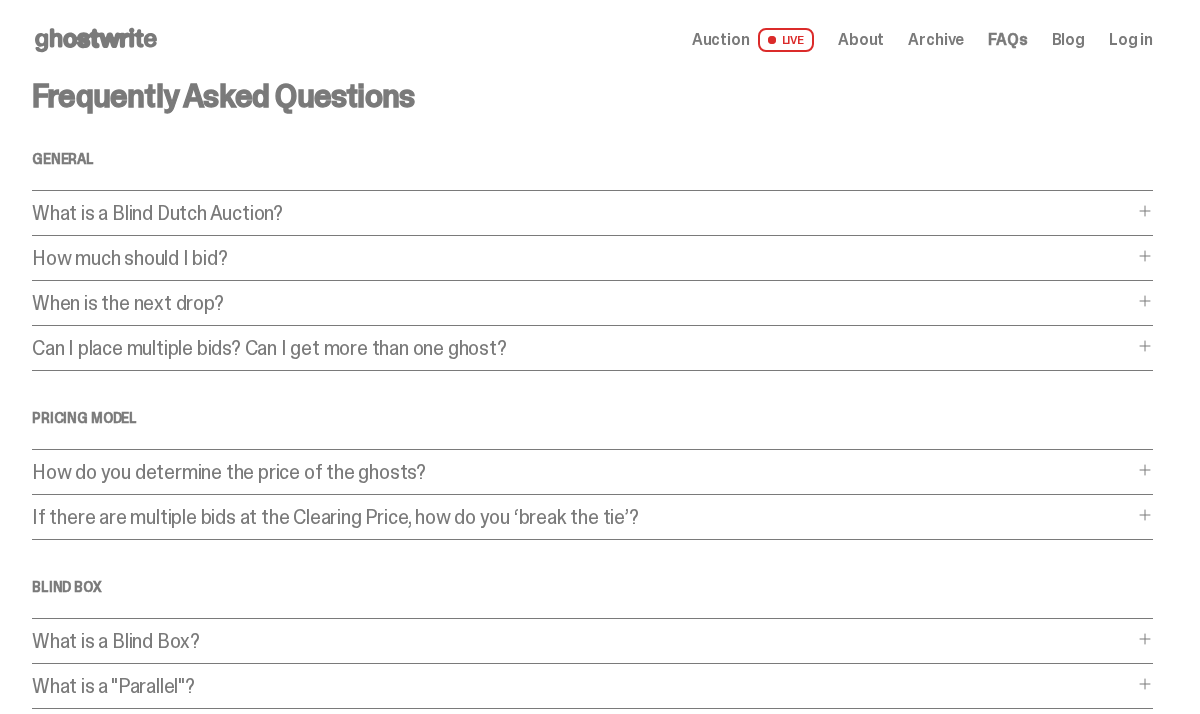 click on "What is a Blind Dutch Auction?" at bounding box center (582, 213) 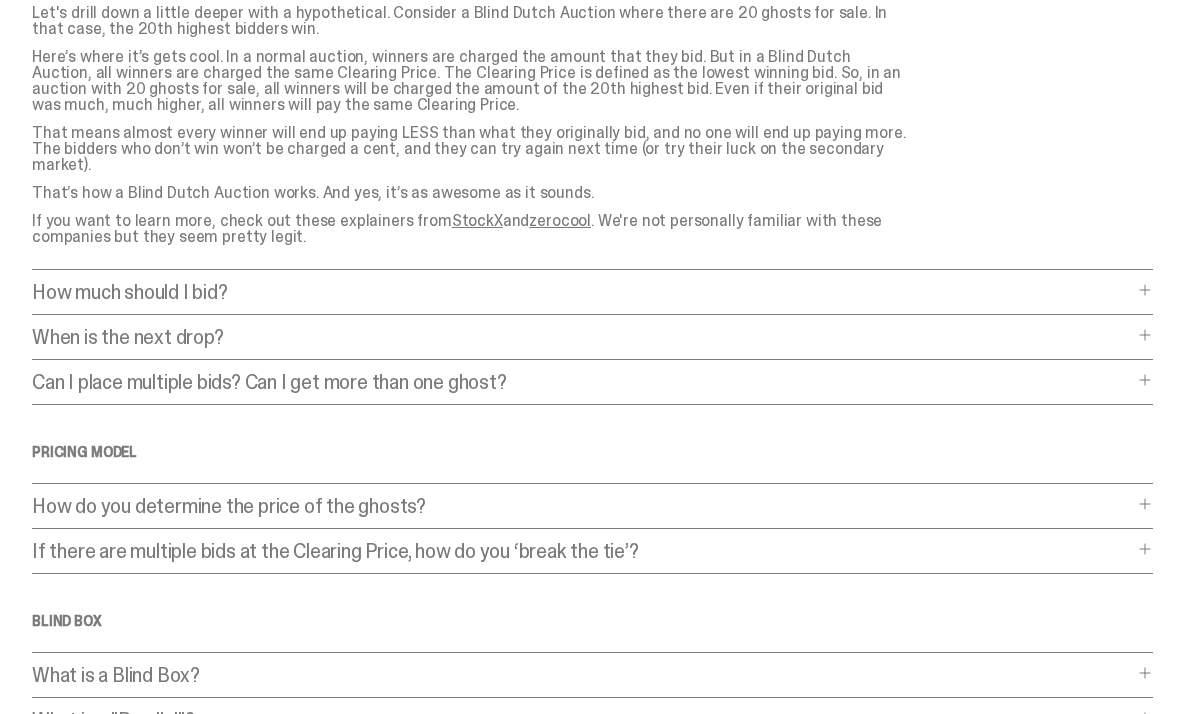scroll, scrollTop: 326, scrollLeft: 0, axis: vertical 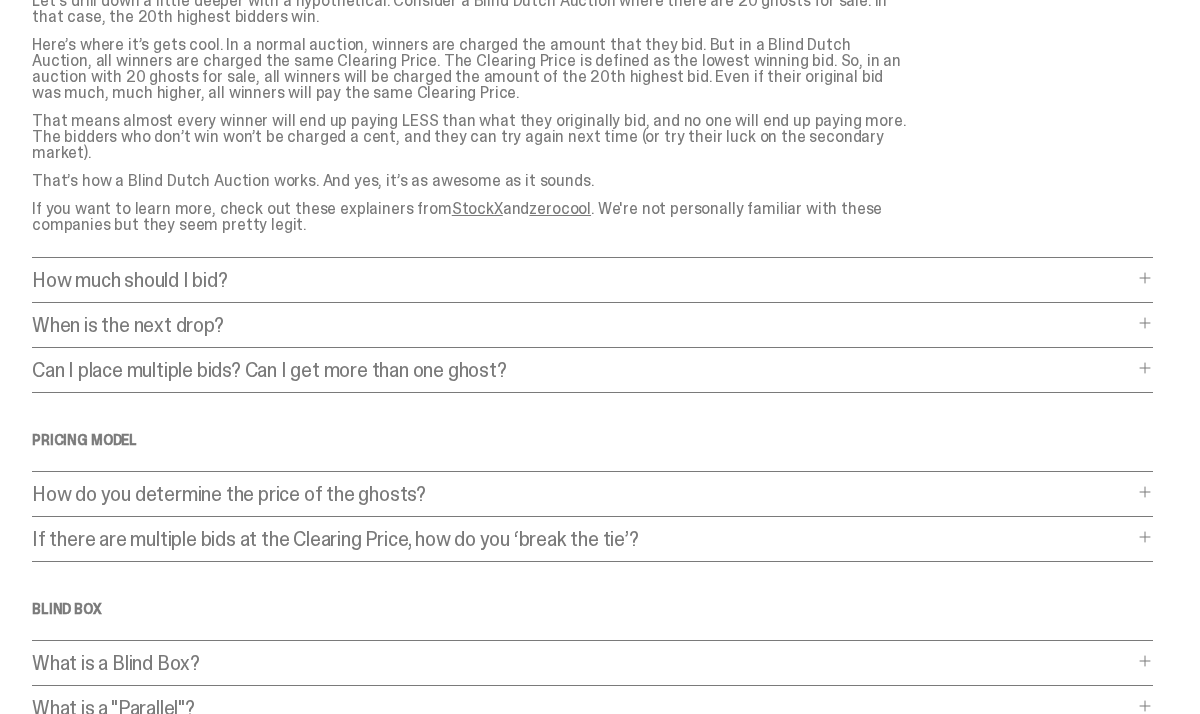 click on "When is the next drop?" at bounding box center [582, 325] 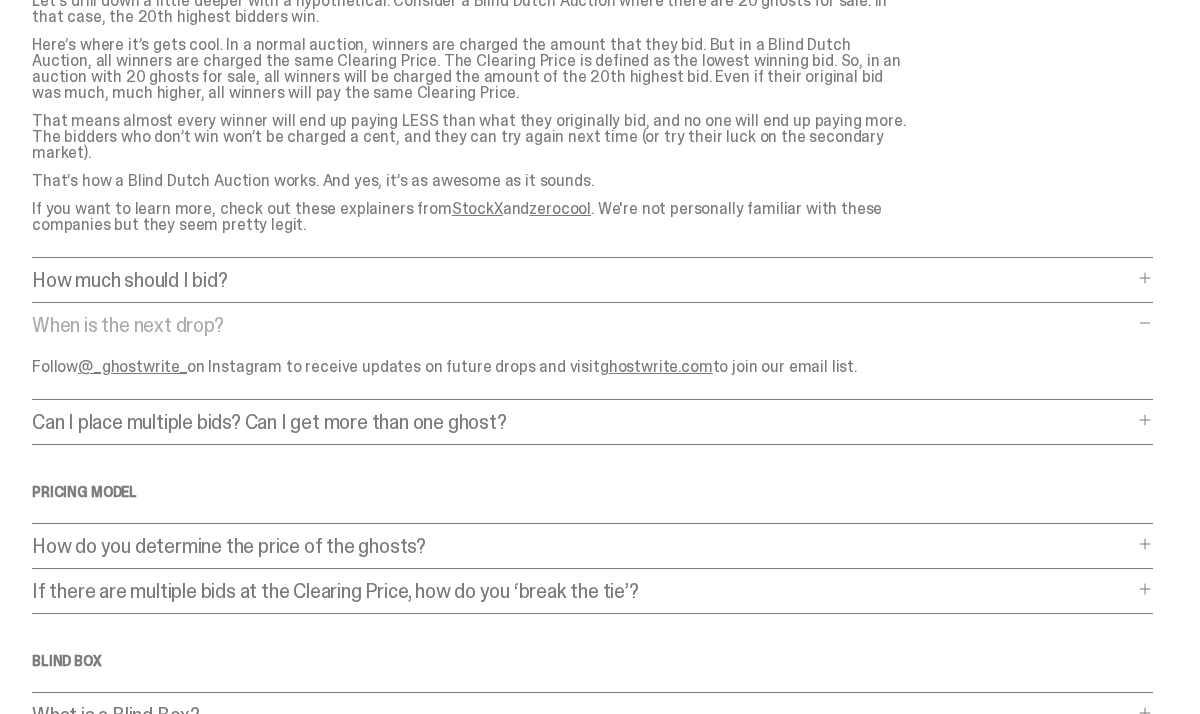 click on "Can I place multiple bids? Can I get more than one ghost?" at bounding box center (582, 422) 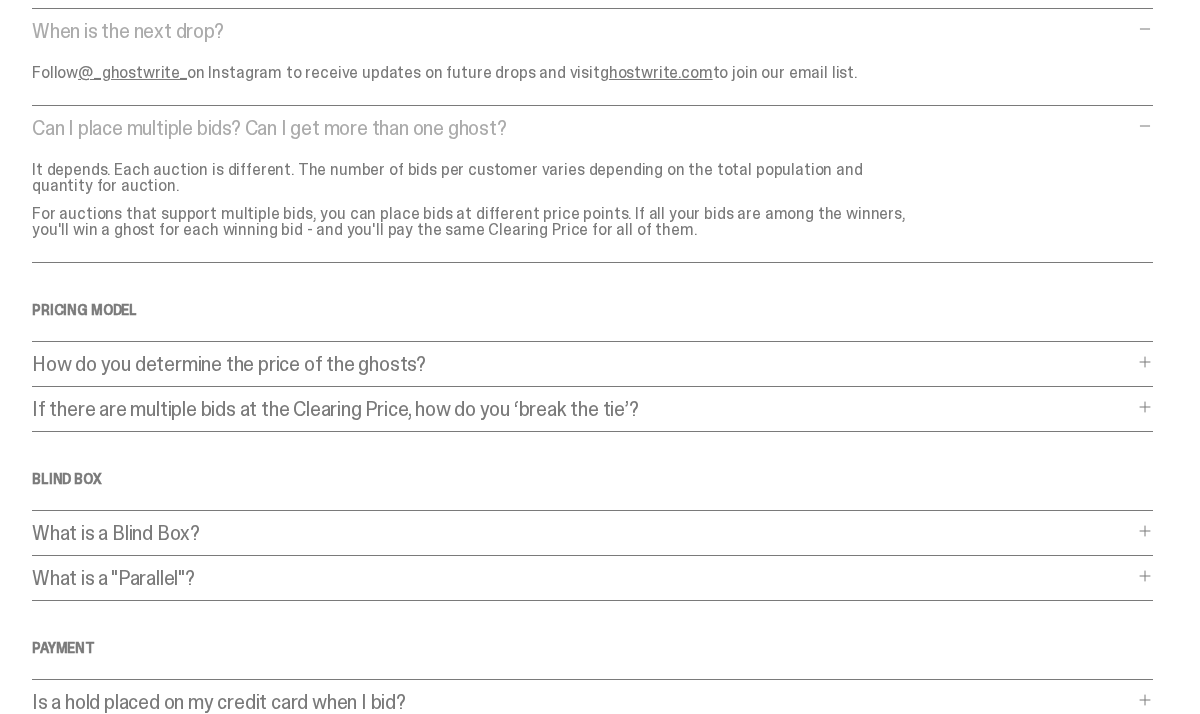 scroll, scrollTop: 636, scrollLeft: 0, axis: vertical 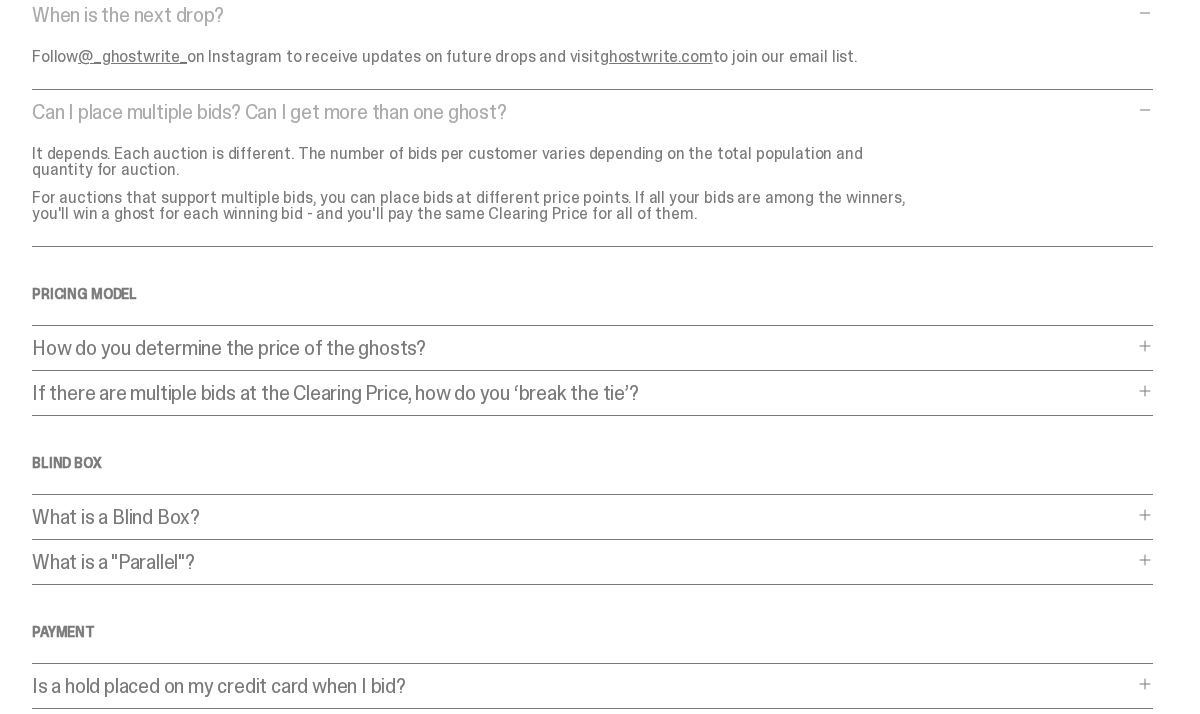 click on "How do you determine the price of the ghosts?" at bounding box center [582, 348] 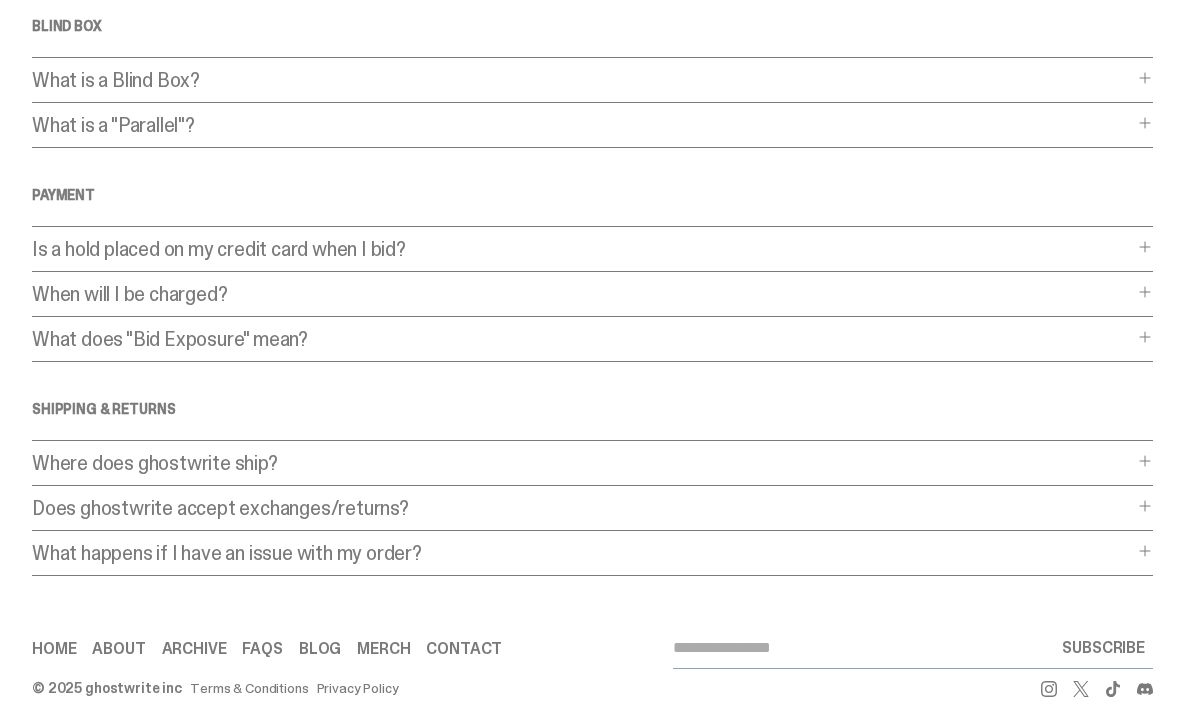 scroll, scrollTop: 1252, scrollLeft: 0, axis: vertical 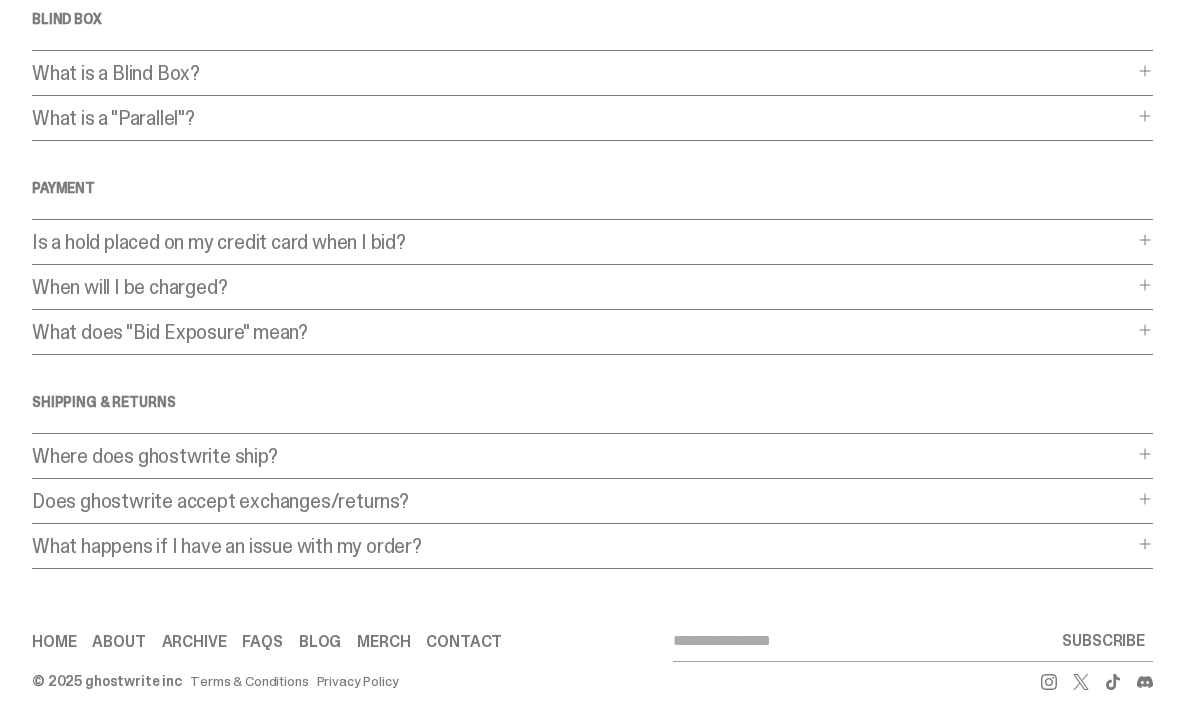 click on "Where does ghostwrite ship?" at bounding box center (582, 456) 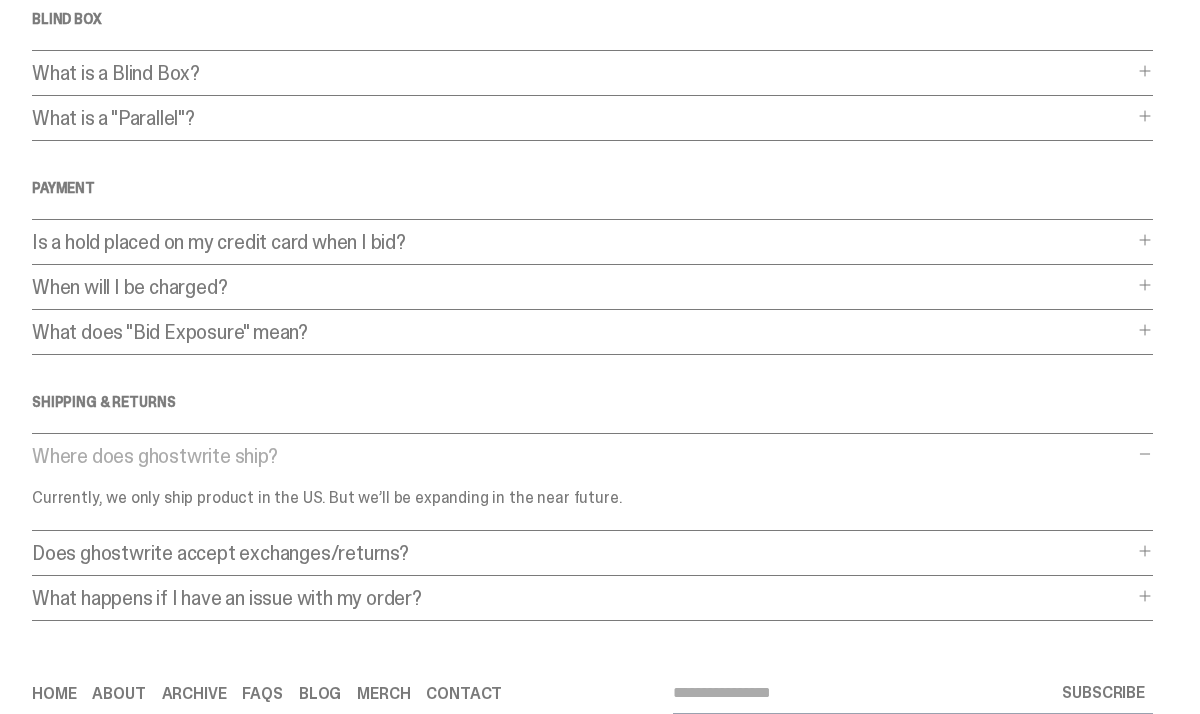 click on "Does ghostwrite accept exchanges/returns?" at bounding box center (582, 553) 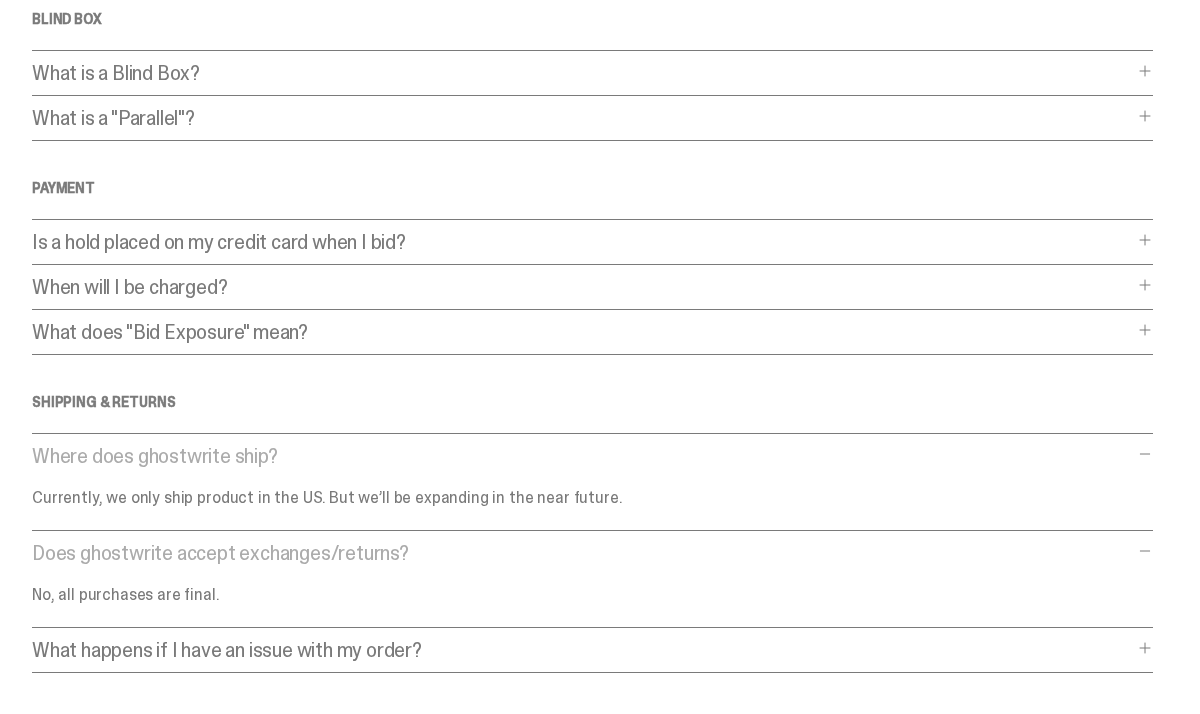 click on "Frequently Asked Questions
General
What is a Blind Dutch Auction?
What is a Blind Dutch Auction?
A Blind Dutch Auction is the most fair and easy way to buy true collectibles like ghosts. Here’s how it works:
For buyers, it's dead simple: just place a bid for the amount you’re willing to pay. That's it. At the end of the auction, we select the winners, and if you're among the top bidders, you win.
Let's drill down a little deeper with a hypothetical. Consider a Blind Dutch Auction where there are 20 ghosts for sale. In that case, the 20th highest bidders win.
That means almost every winner will end up paying LESS than what they originally bid, and no one will end up paying more. The bidders who don’t win won’t be charged a cent, and they can try again next time (or try their luck on the secondary market)." at bounding box center [592, -250] 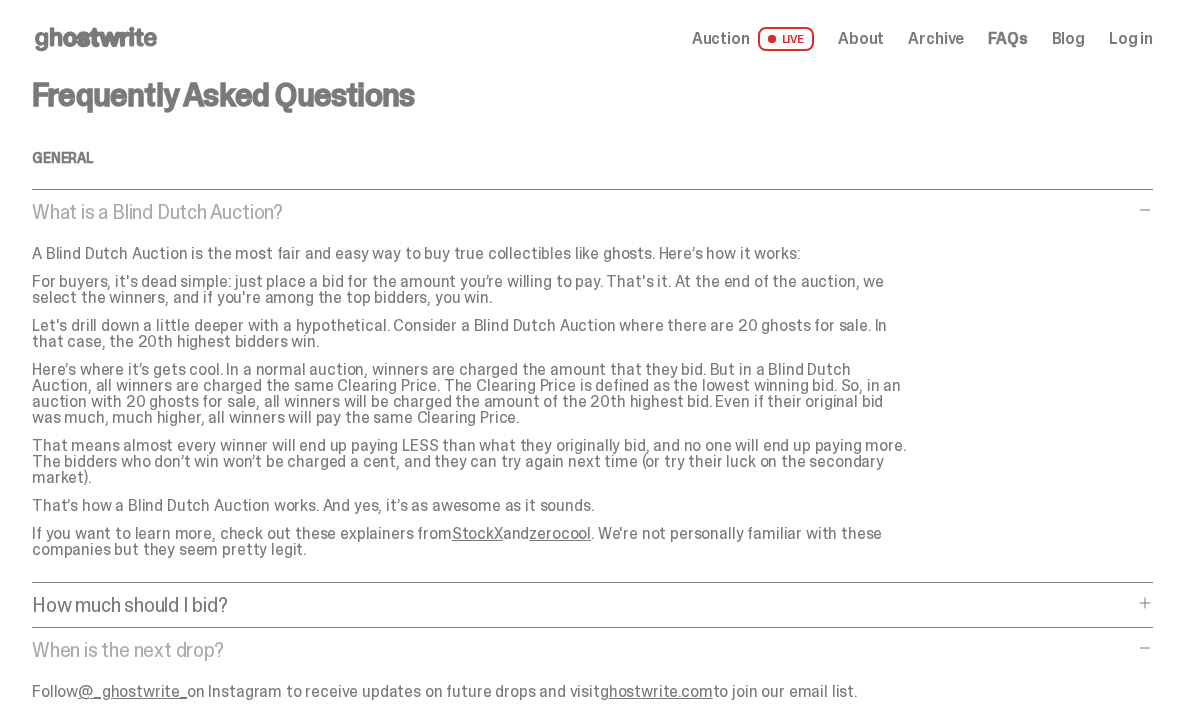 scroll, scrollTop: 0, scrollLeft: 0, axis: both 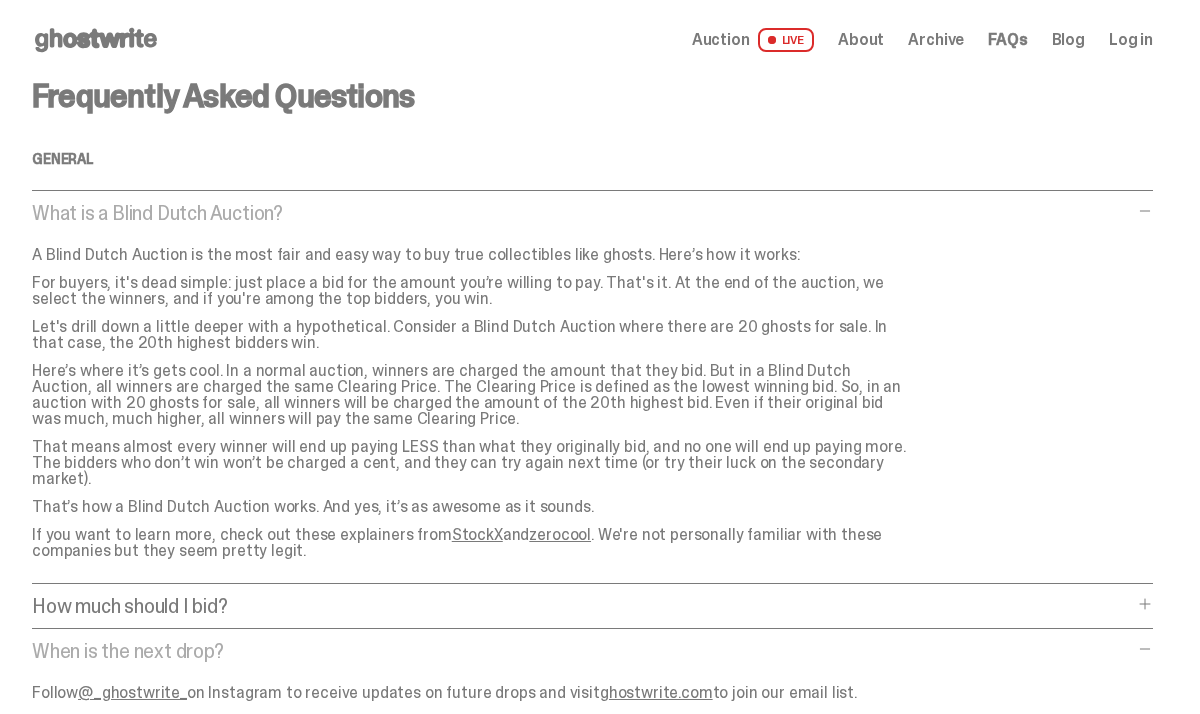 click on "Archive" at bounding box center [936, 40] 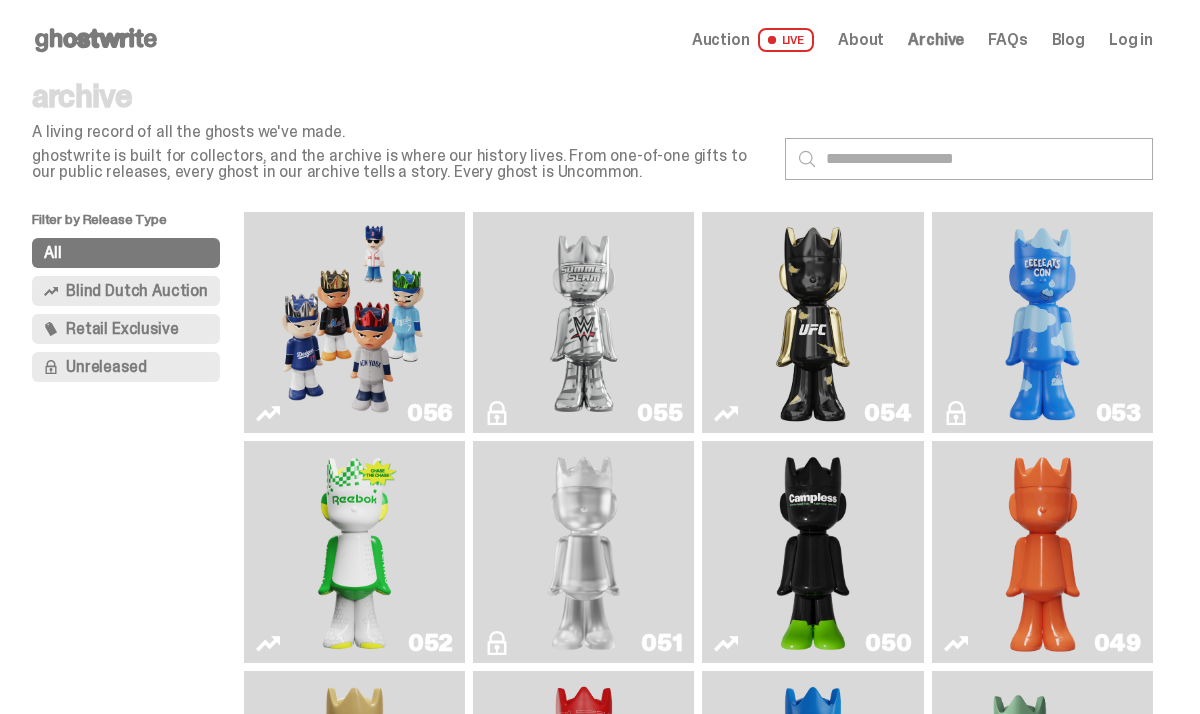 click on "Retail Exclusive" at bounding box center [122, 329] 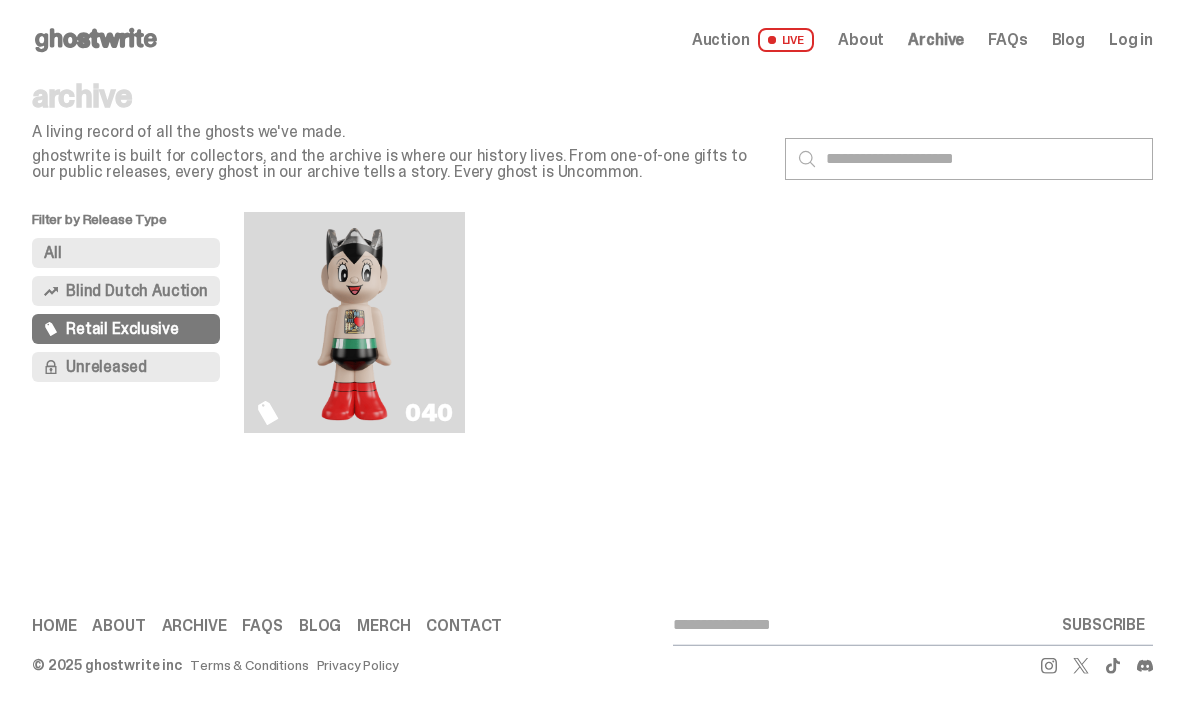 click on "Blind Dutch Auction" at bounding box center [137, 291] 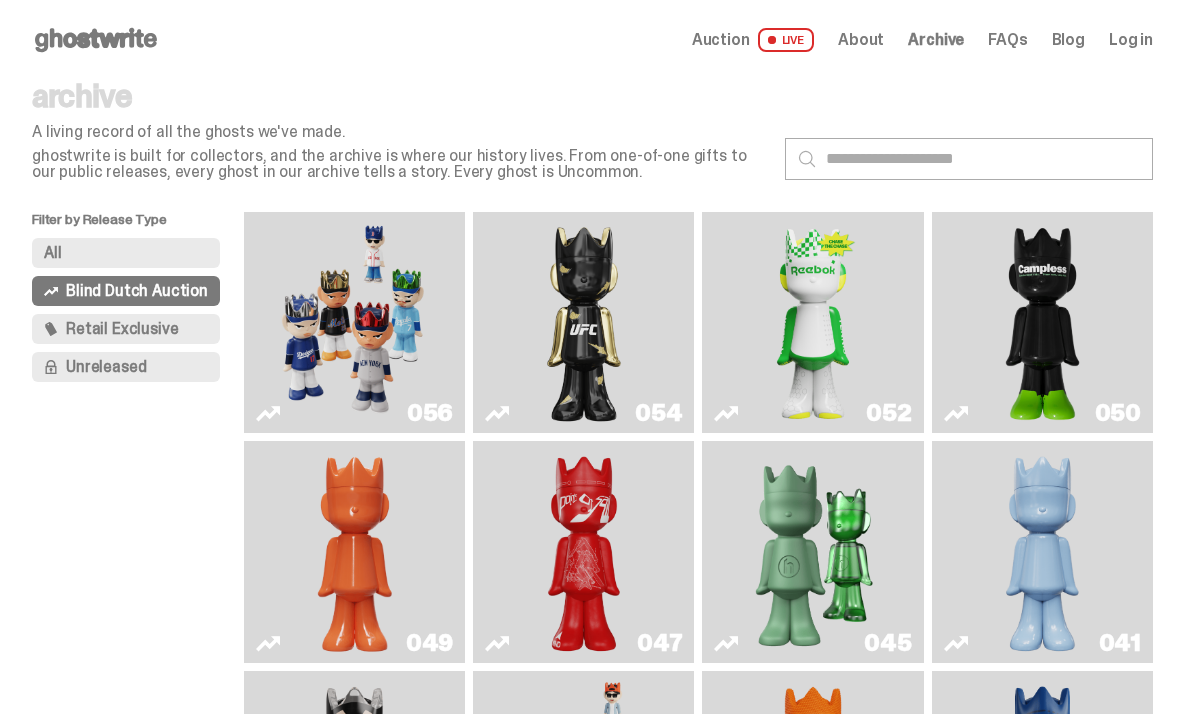 click on "Unreleased" at bounding box center (106, 367) 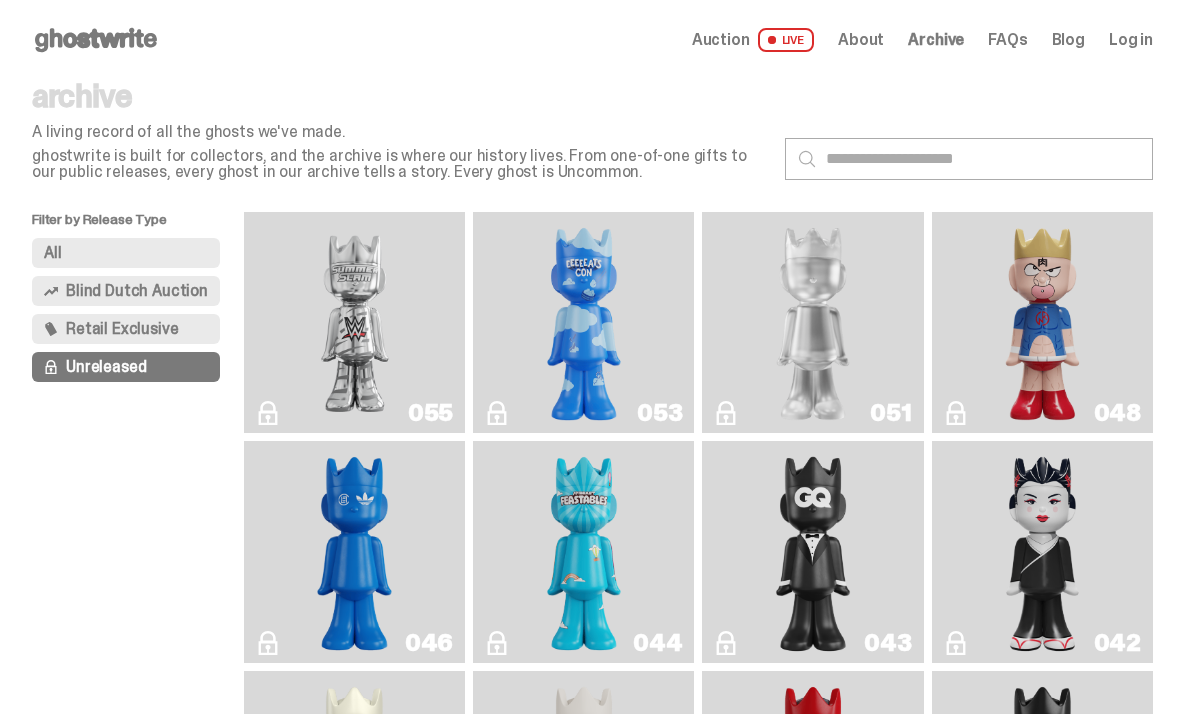 click on "Blind Dutch Auction" at bounding box center [137, 291] 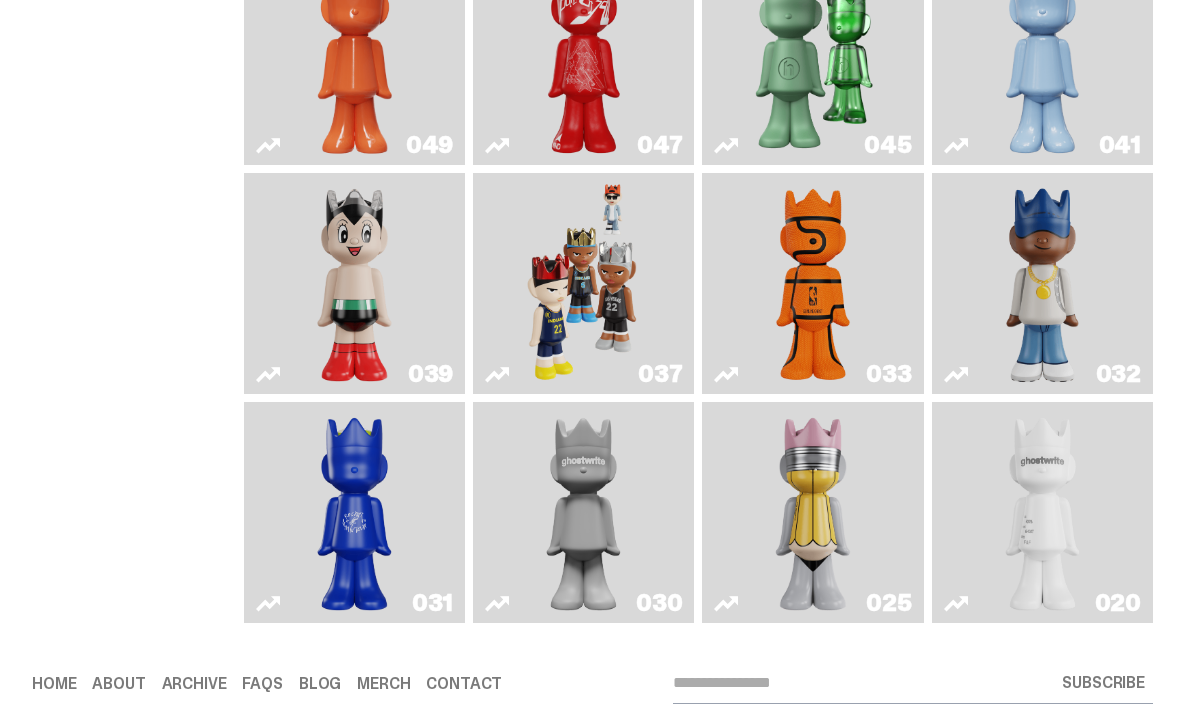 scroll, scrollTop: 0, scrollLeft: 0, axis: both 